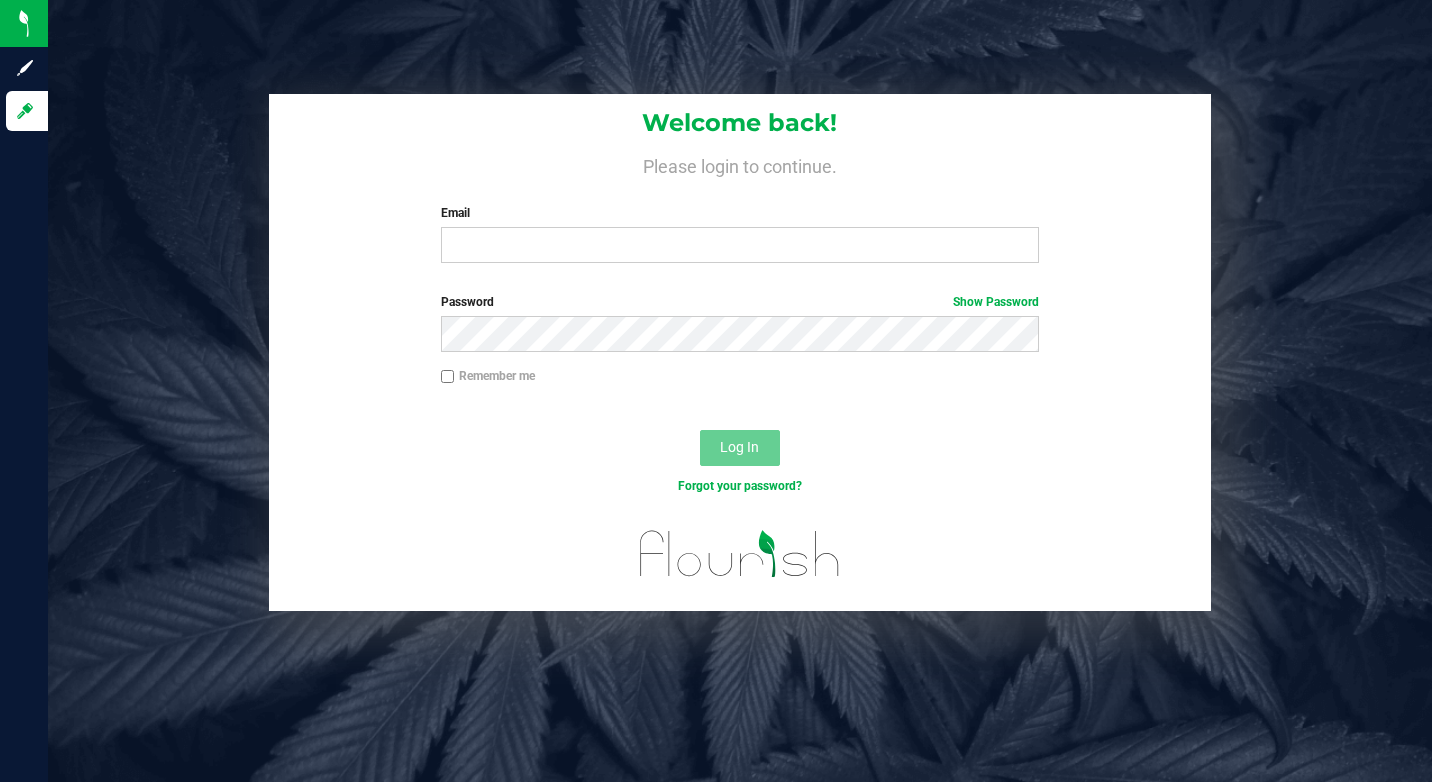 scroll, scrollTop: 0, scrollLeft: 0, axis: both 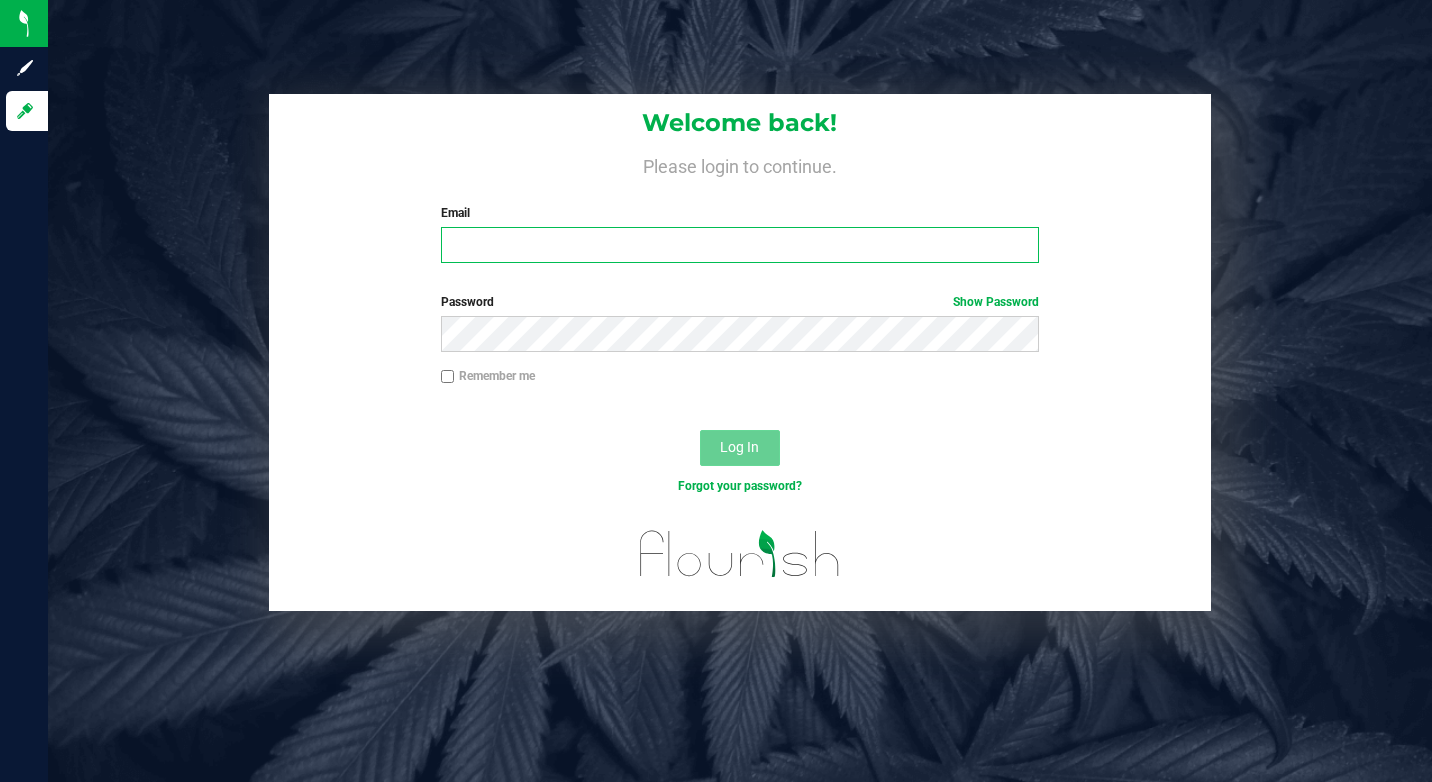 type on "[EMAIL]" 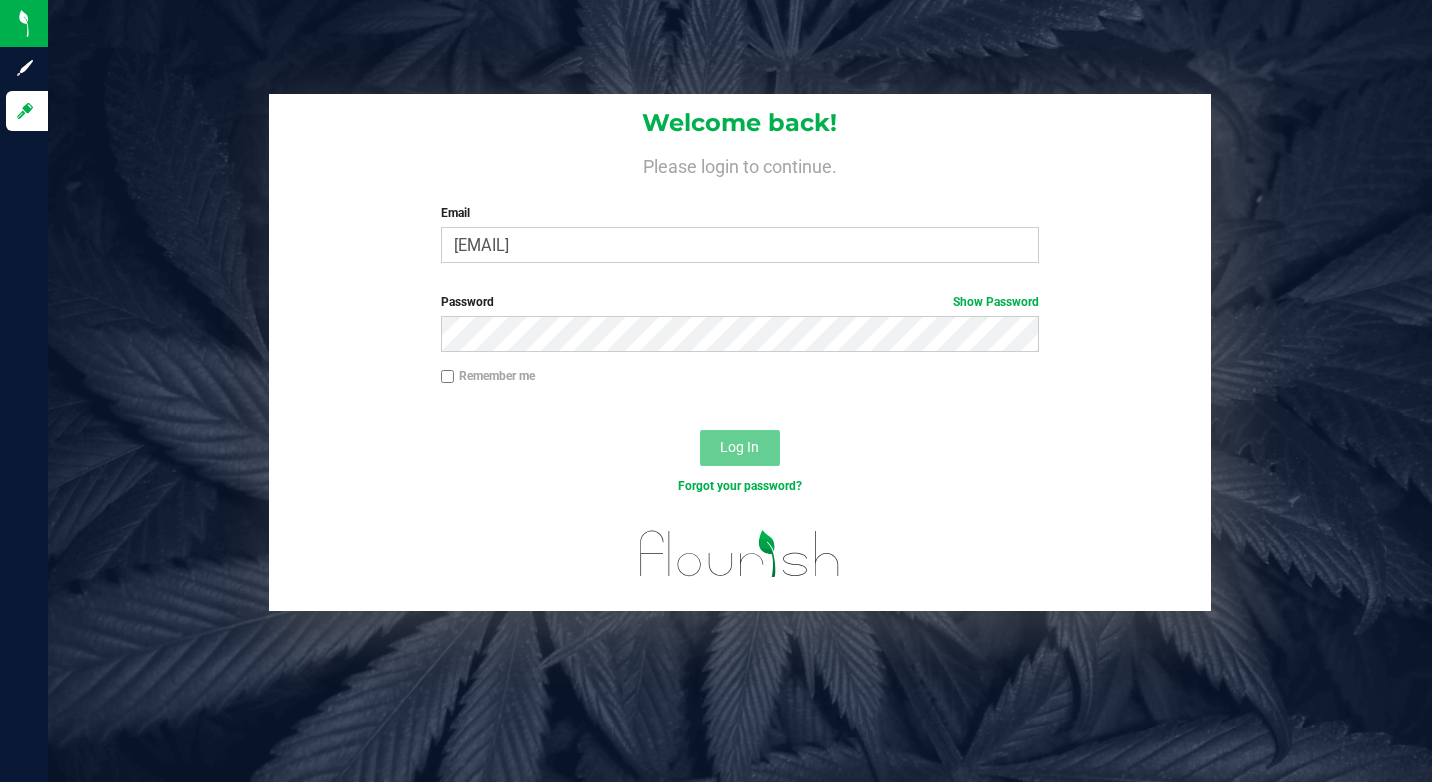 click on "Log In" at bounding box center (739, 447) 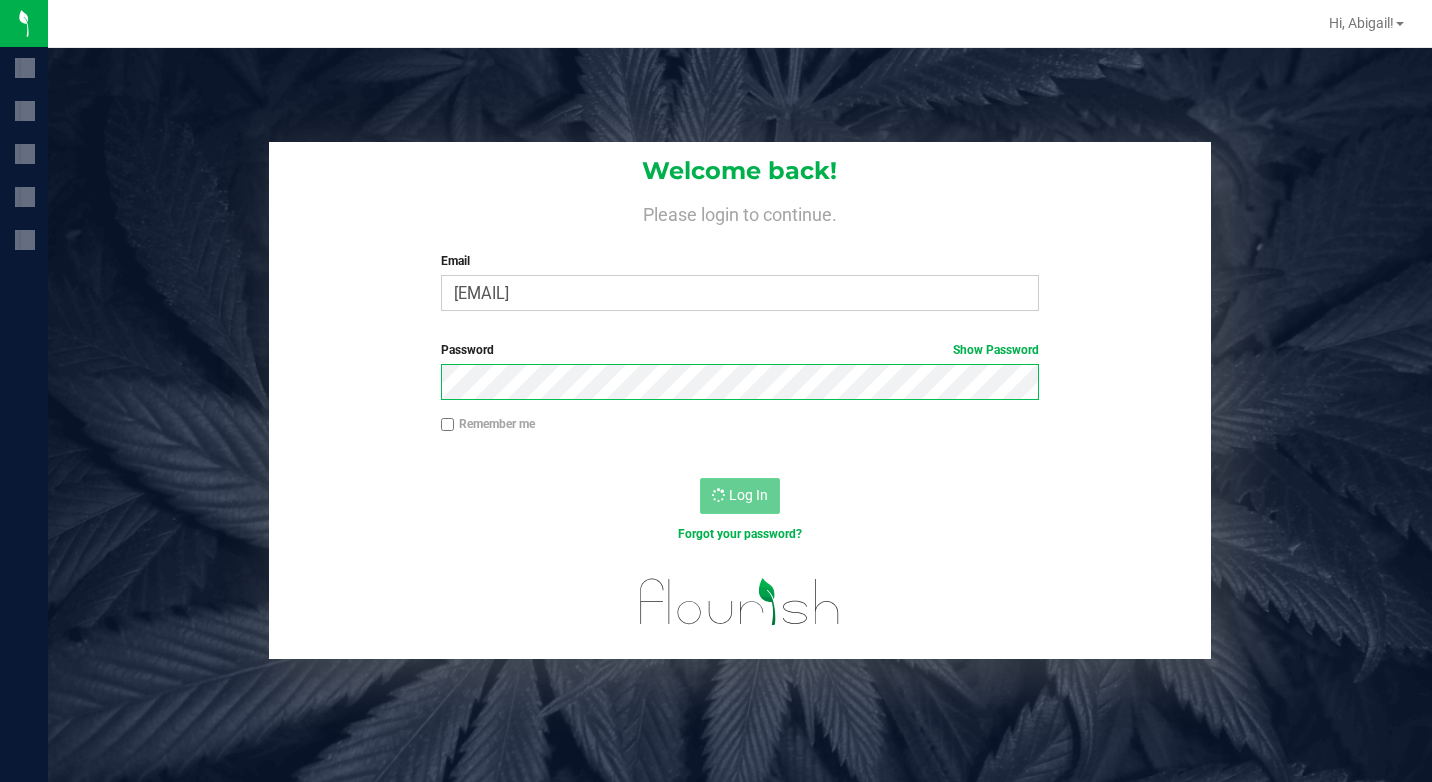 scroll, scrollTop: 0, scrollLeft: 0, axis: both 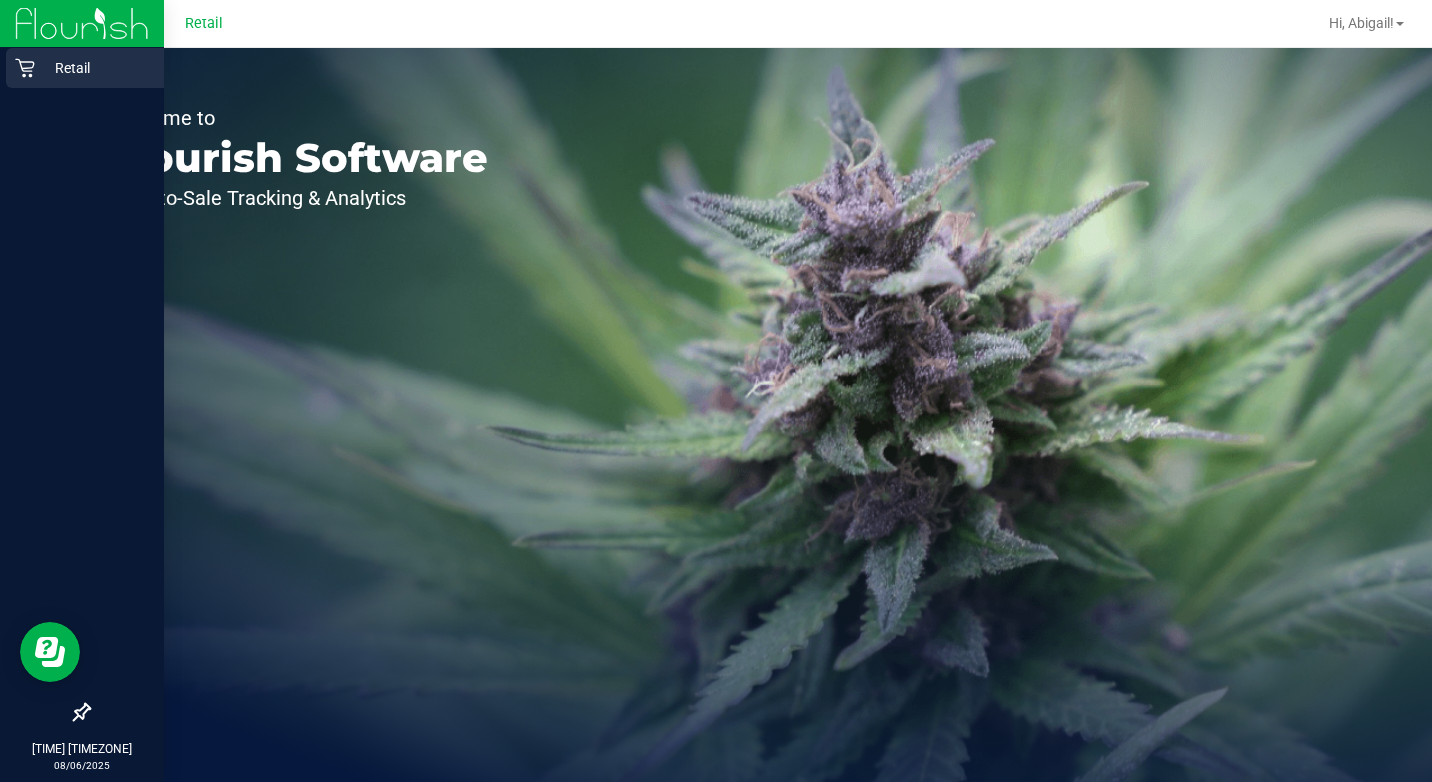 click 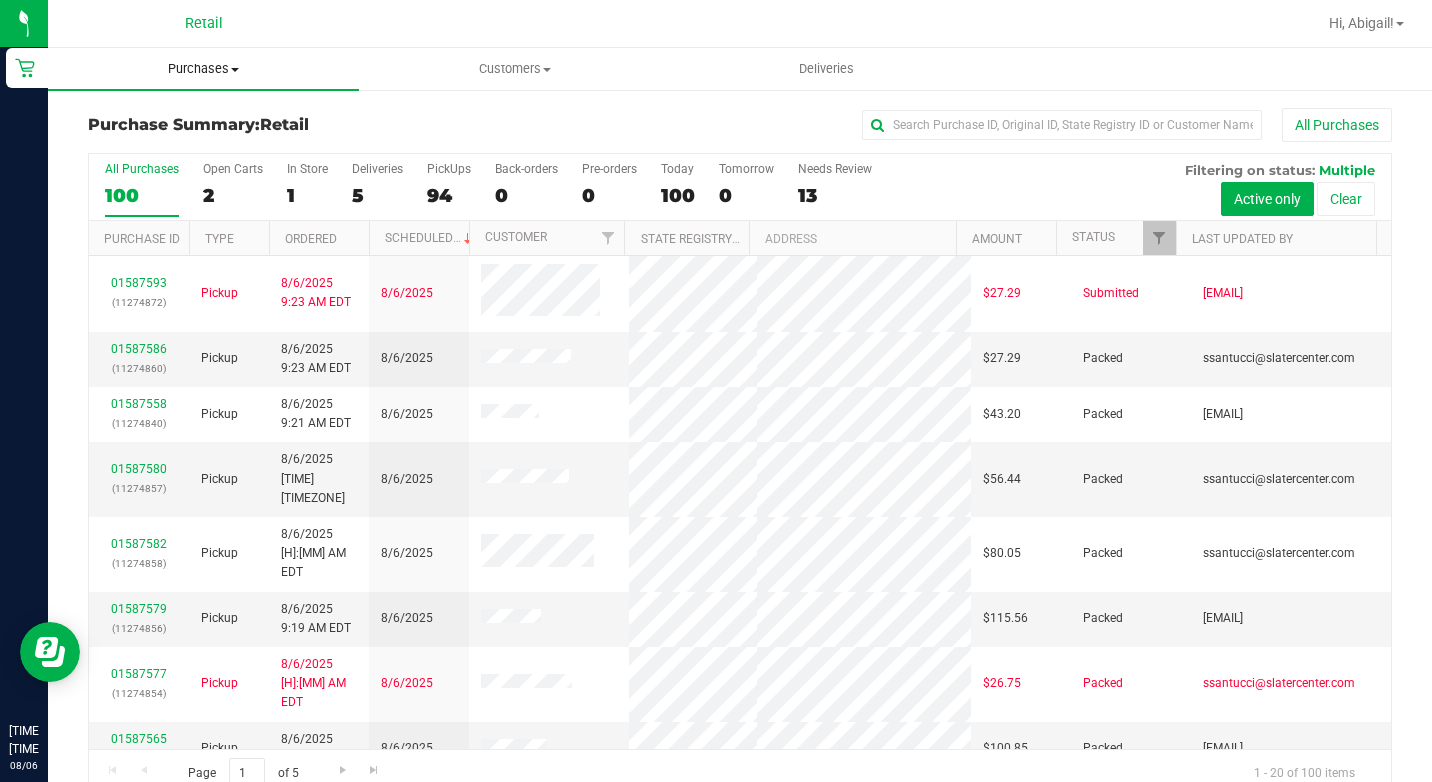 click on "Purchases
Summary of purchases
Fulfillment
All purchases" at bounding box center (203, 69) 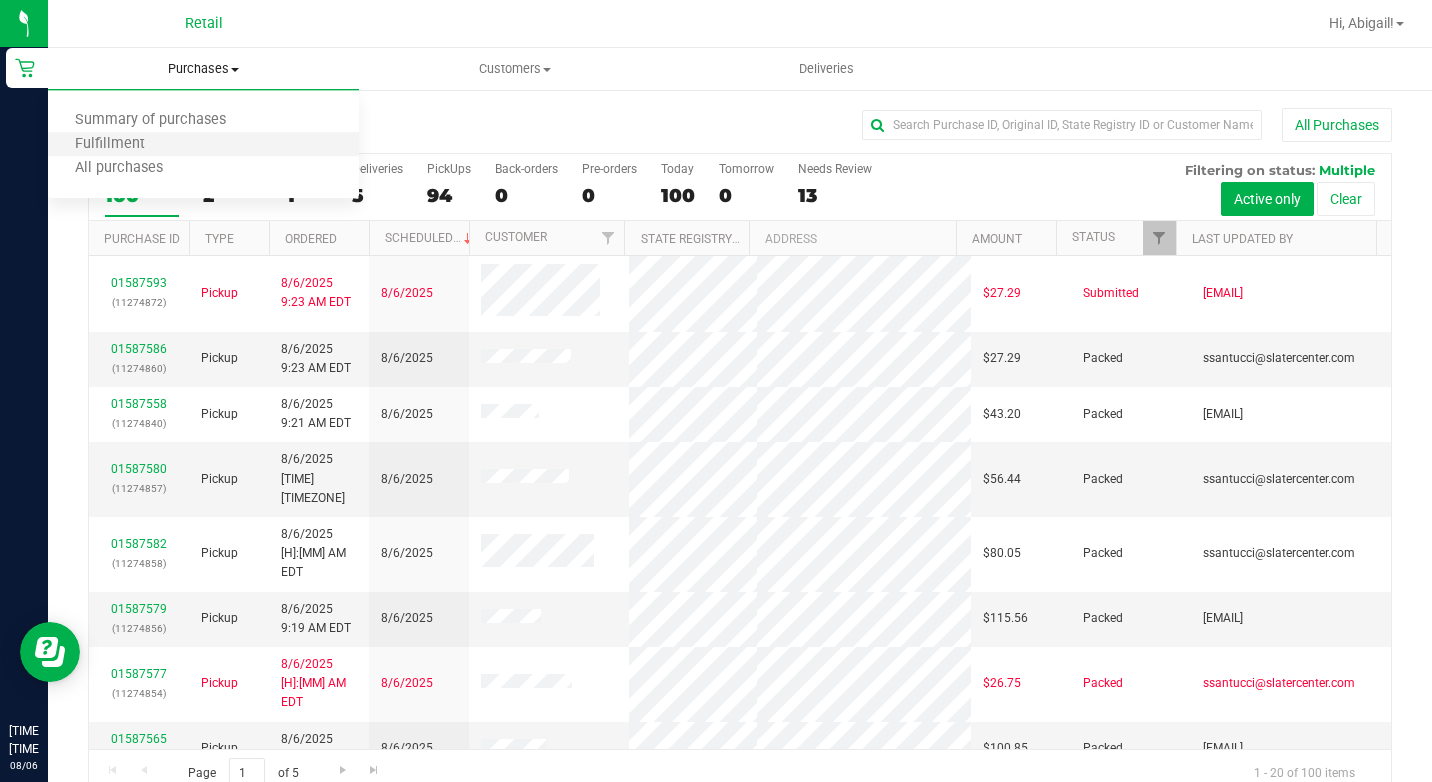 click on "Fulfillment" at bounding box center [203, 145] 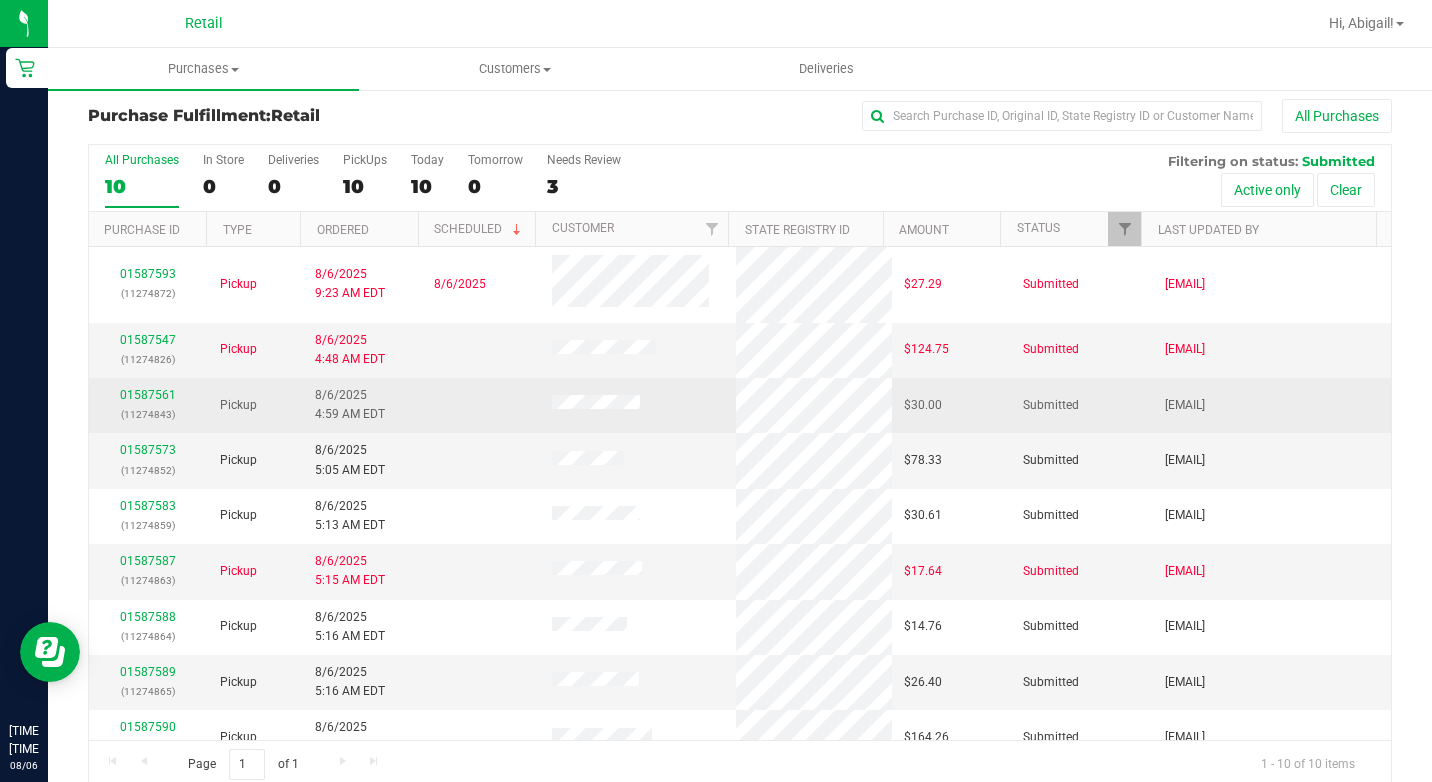 scroll, scrollTop: 36, scrollLeft: 0, axis: vertical 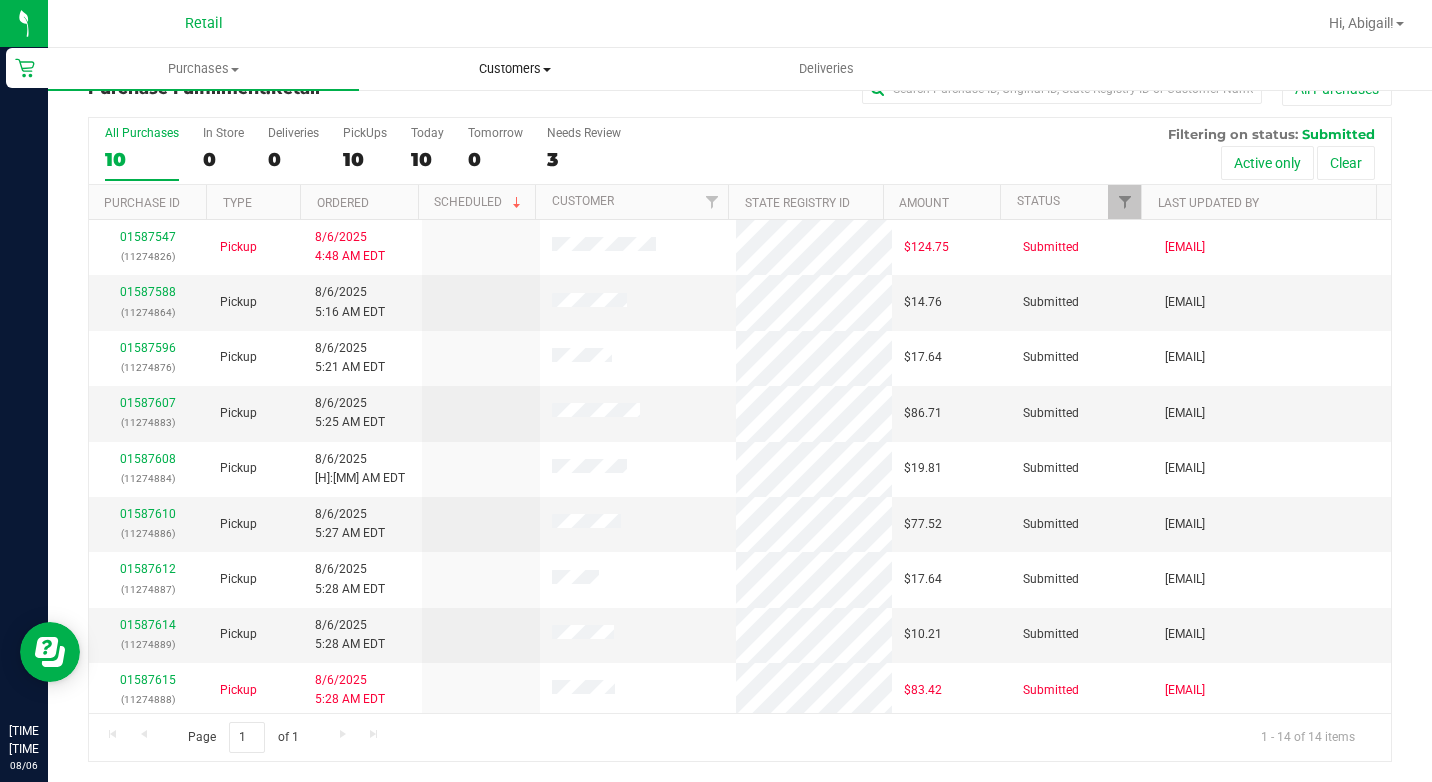 click on "Customers" at bounding box center [514, 69] 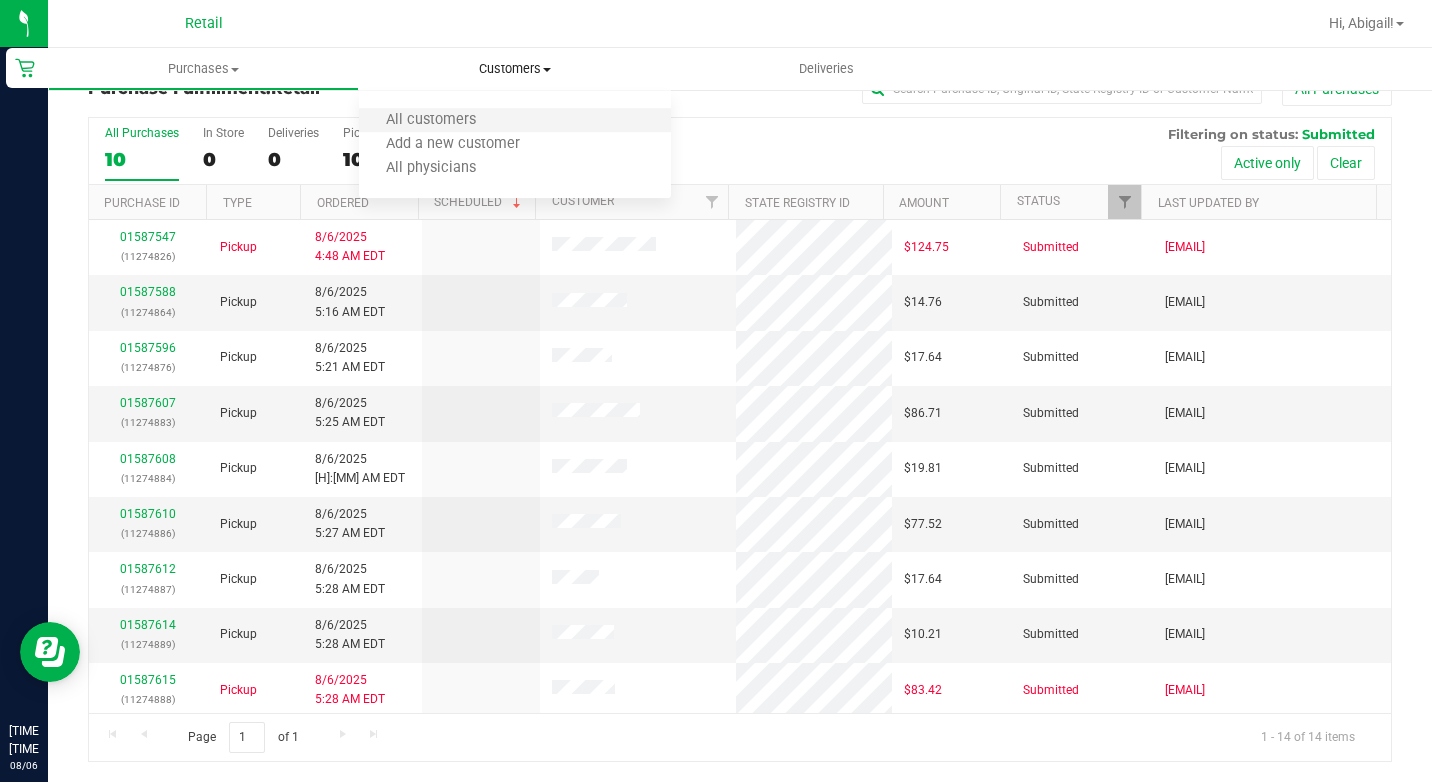 click on "All customers" at bounding box center (514, 121) 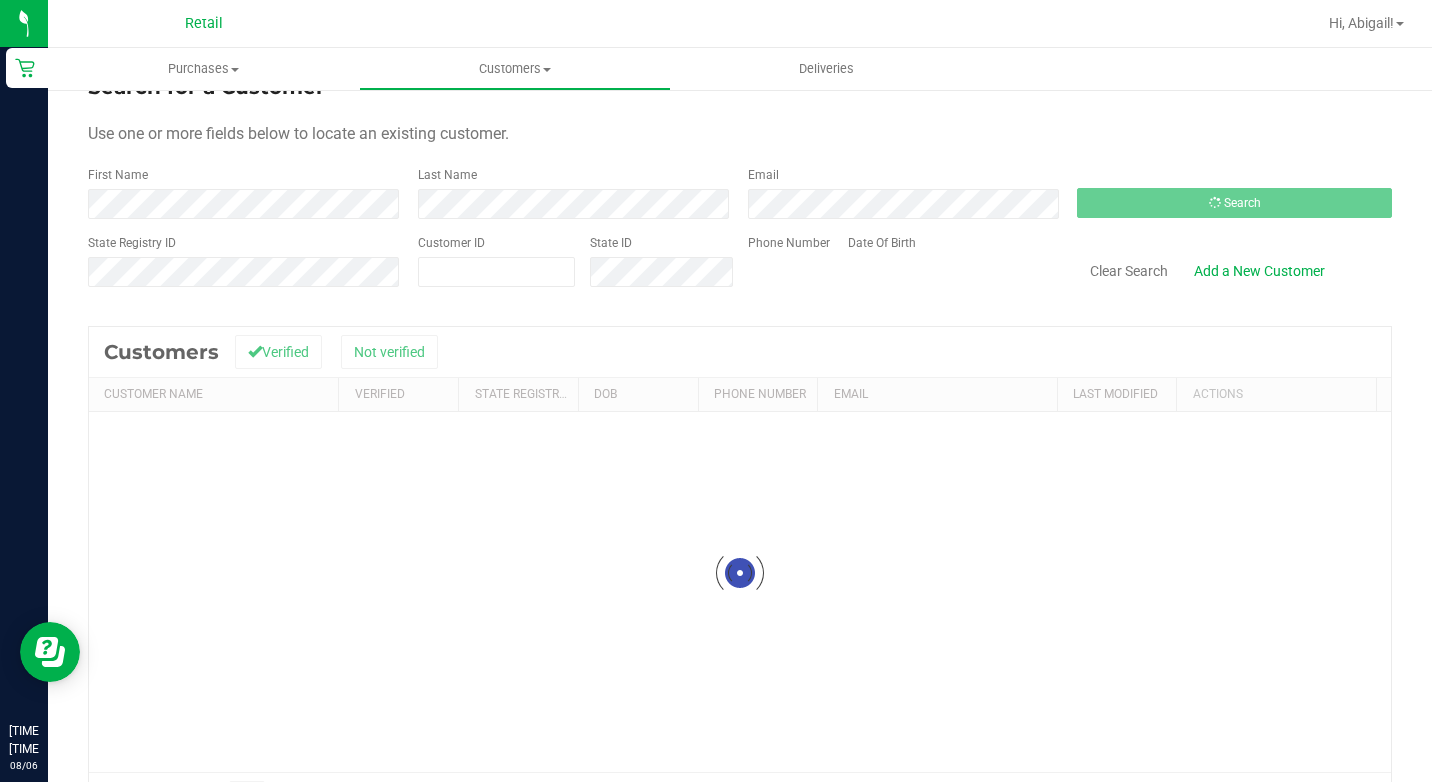 scroll, scrollTop: 0, scrollLeft: 0, axis: both 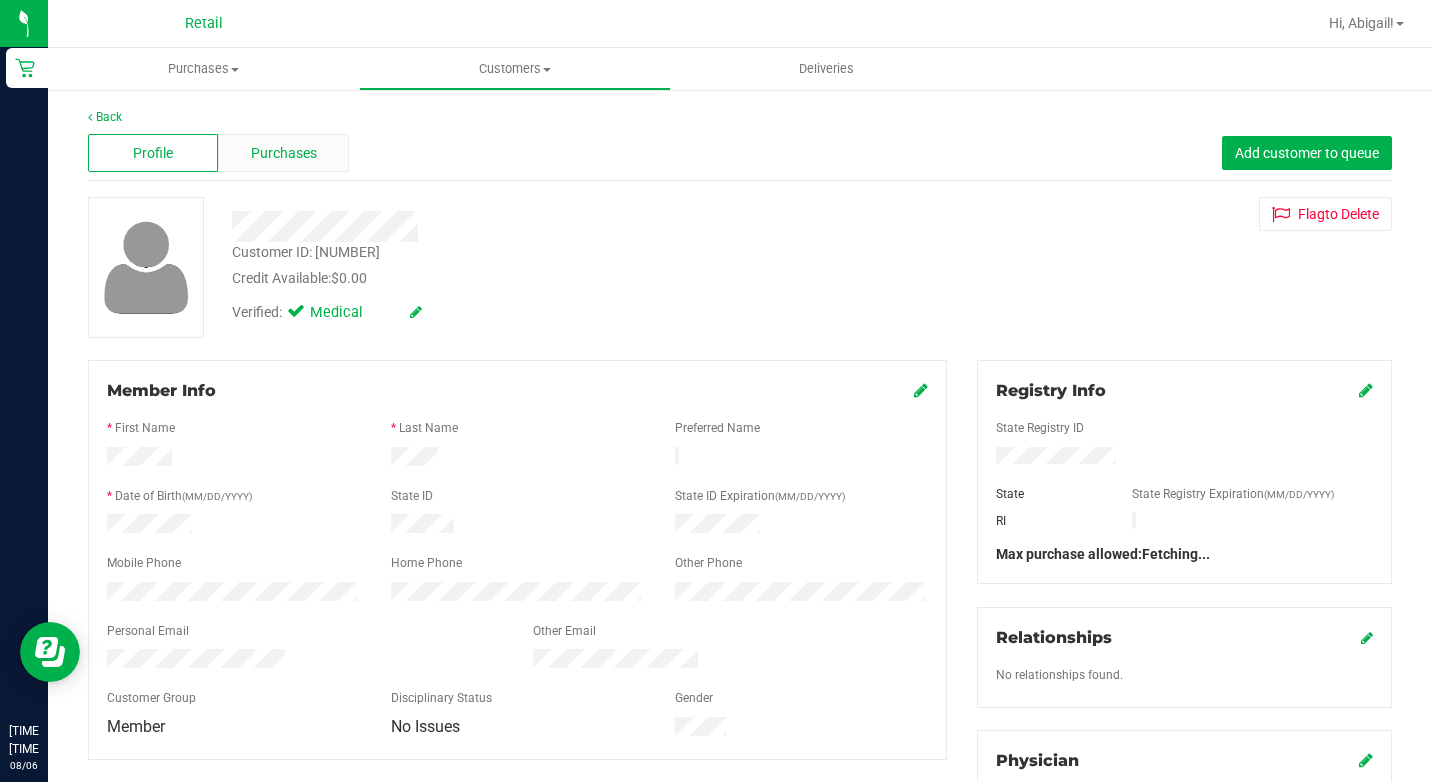 click on "Purchases" at bounding box center (284, 153) 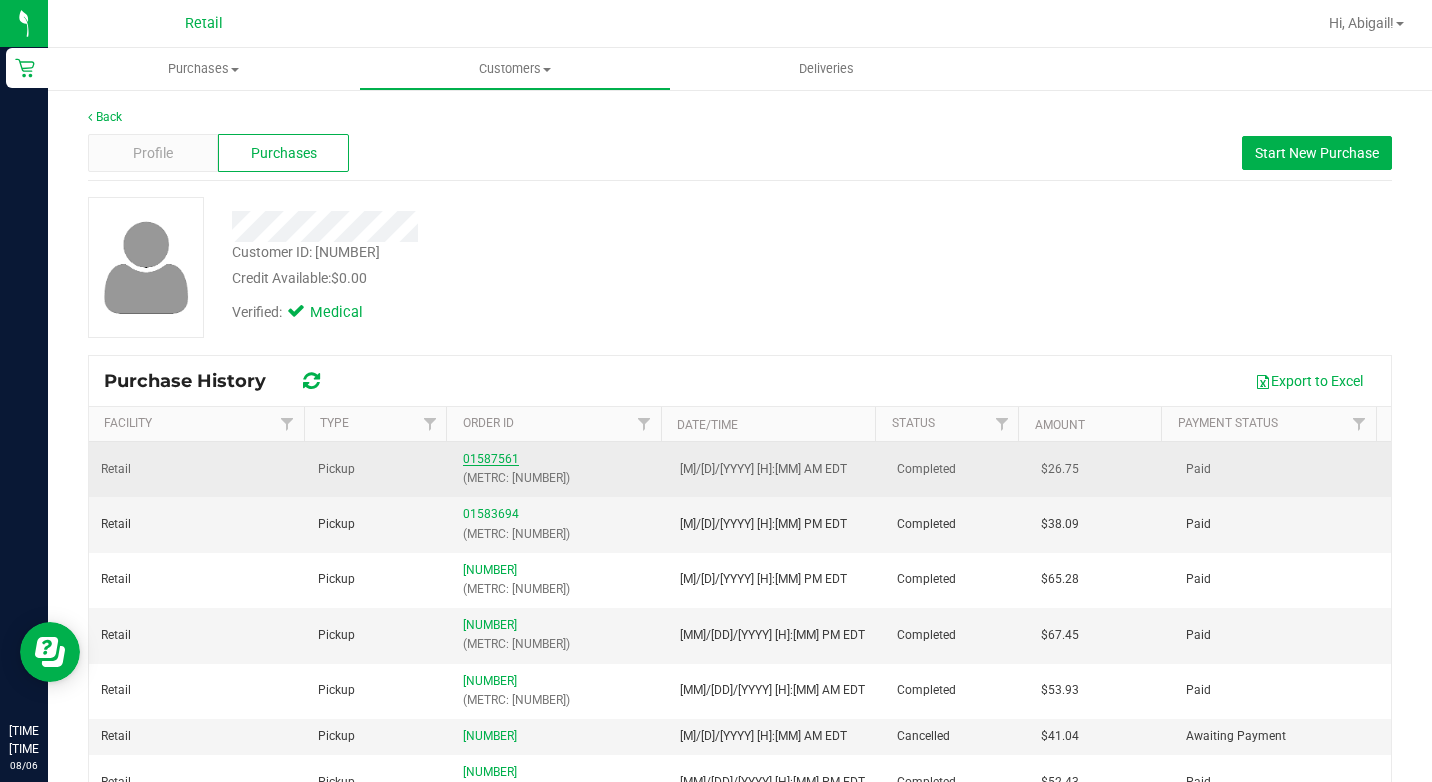 click on "01587561" at bounding box center (491, 459) 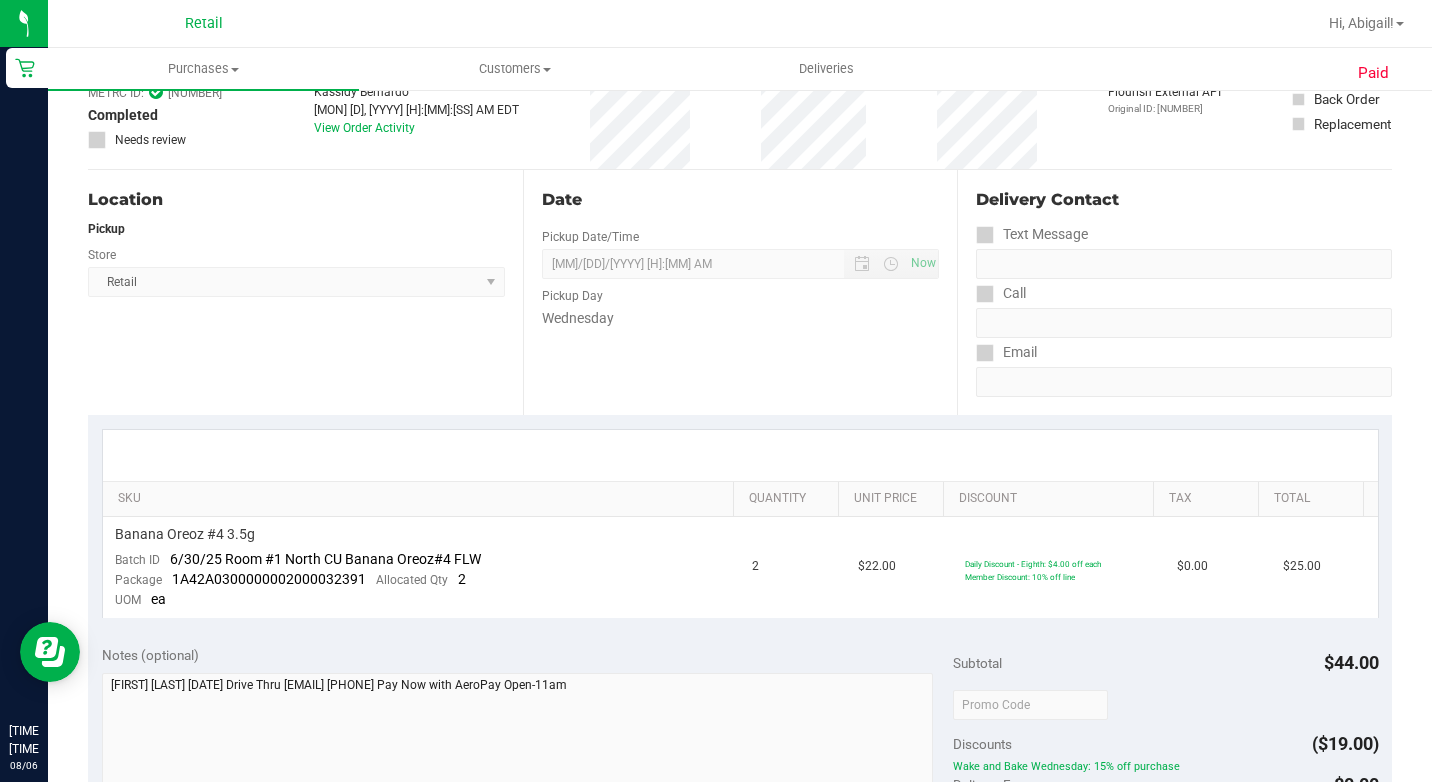scroll, scrollTop: 0, scrollLeft: 0, axis: both 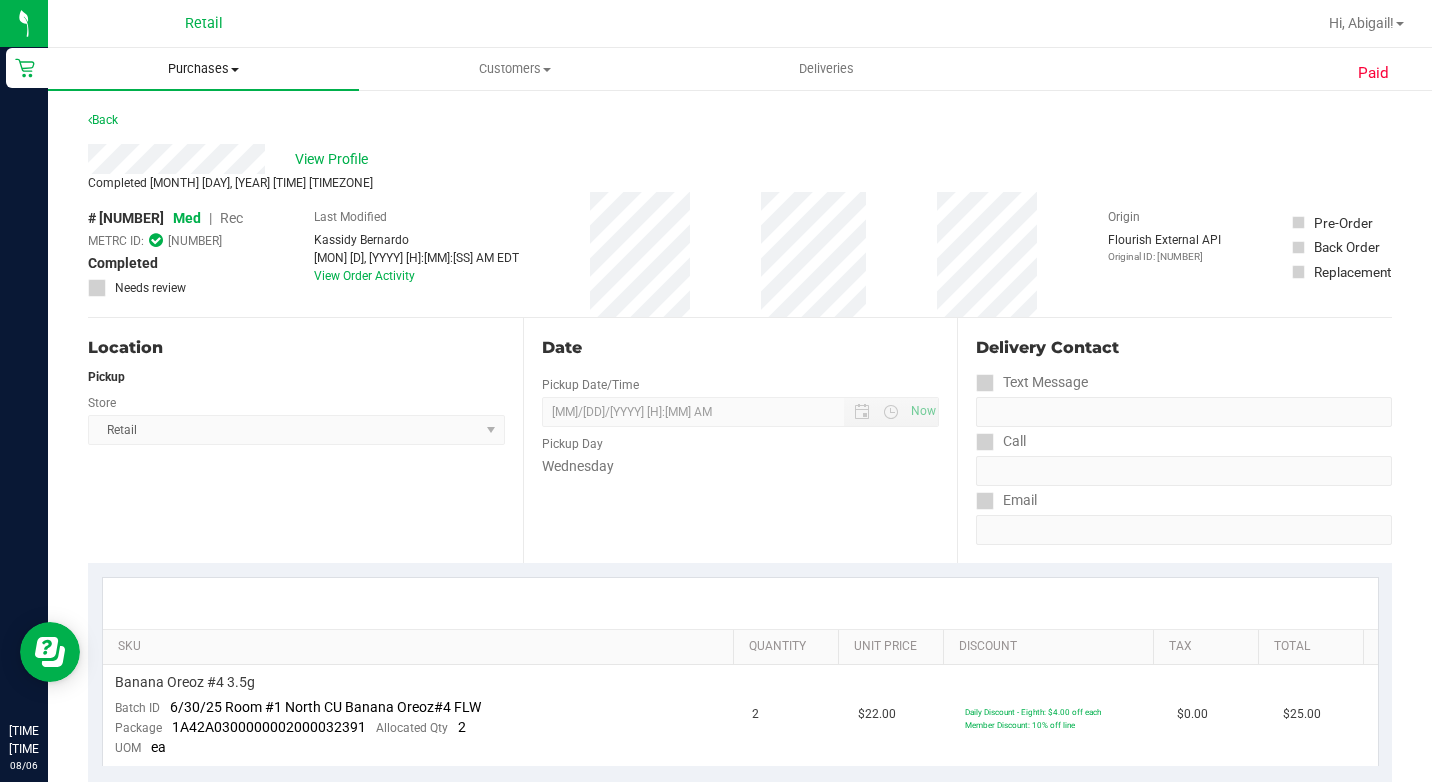 click on "Purchases" at bounding box center (203, 69) 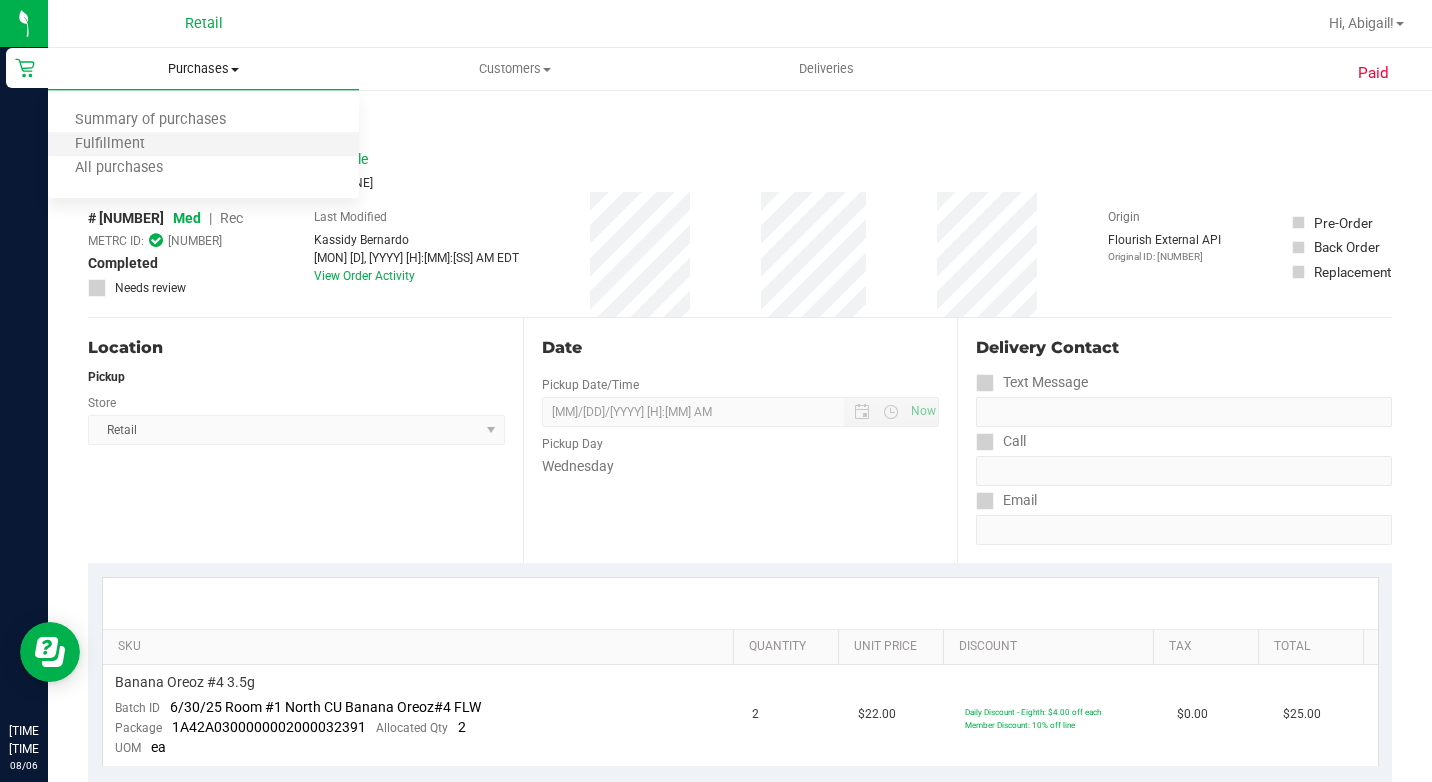click on "Fulfillment" at bounding box center (203, 145) 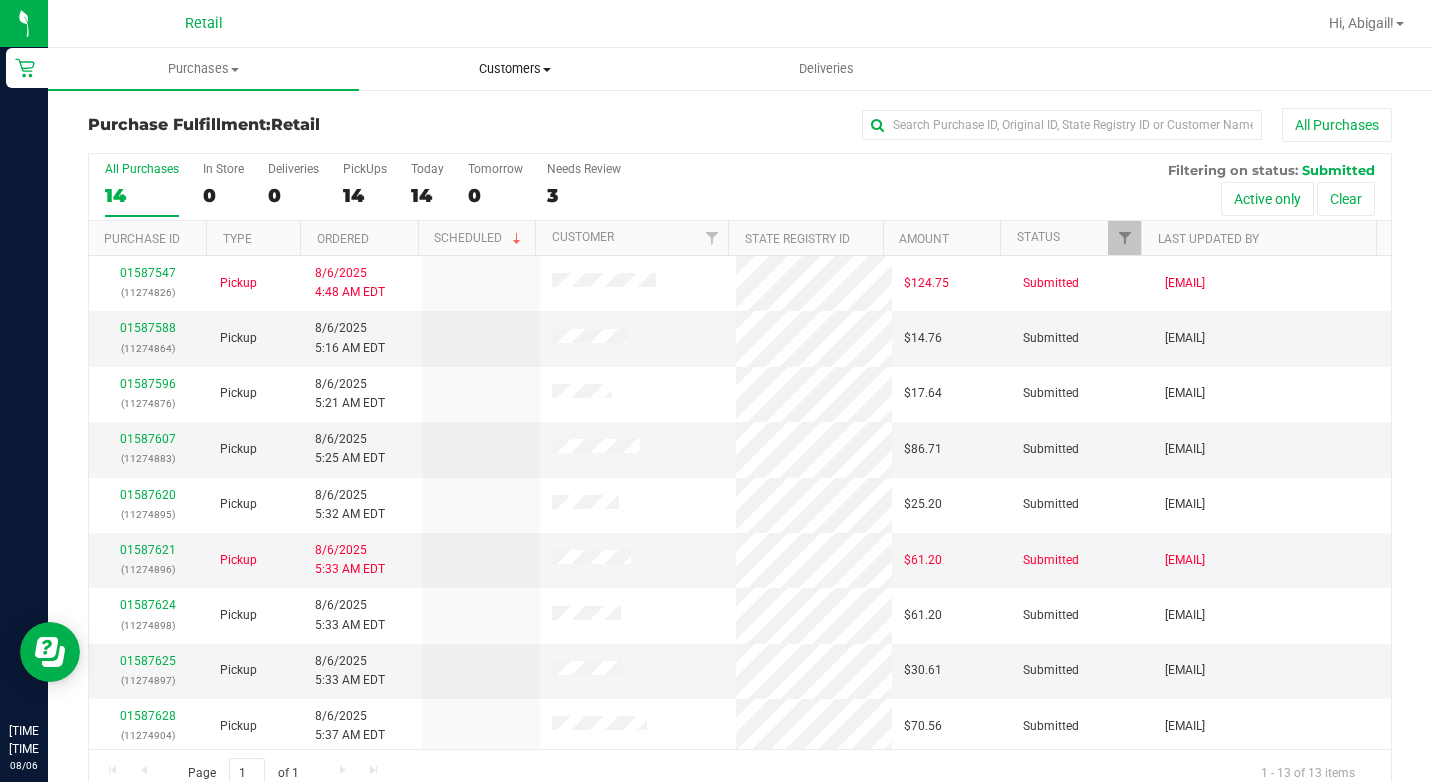 click on "Customers" at bounding box center [514, 69] 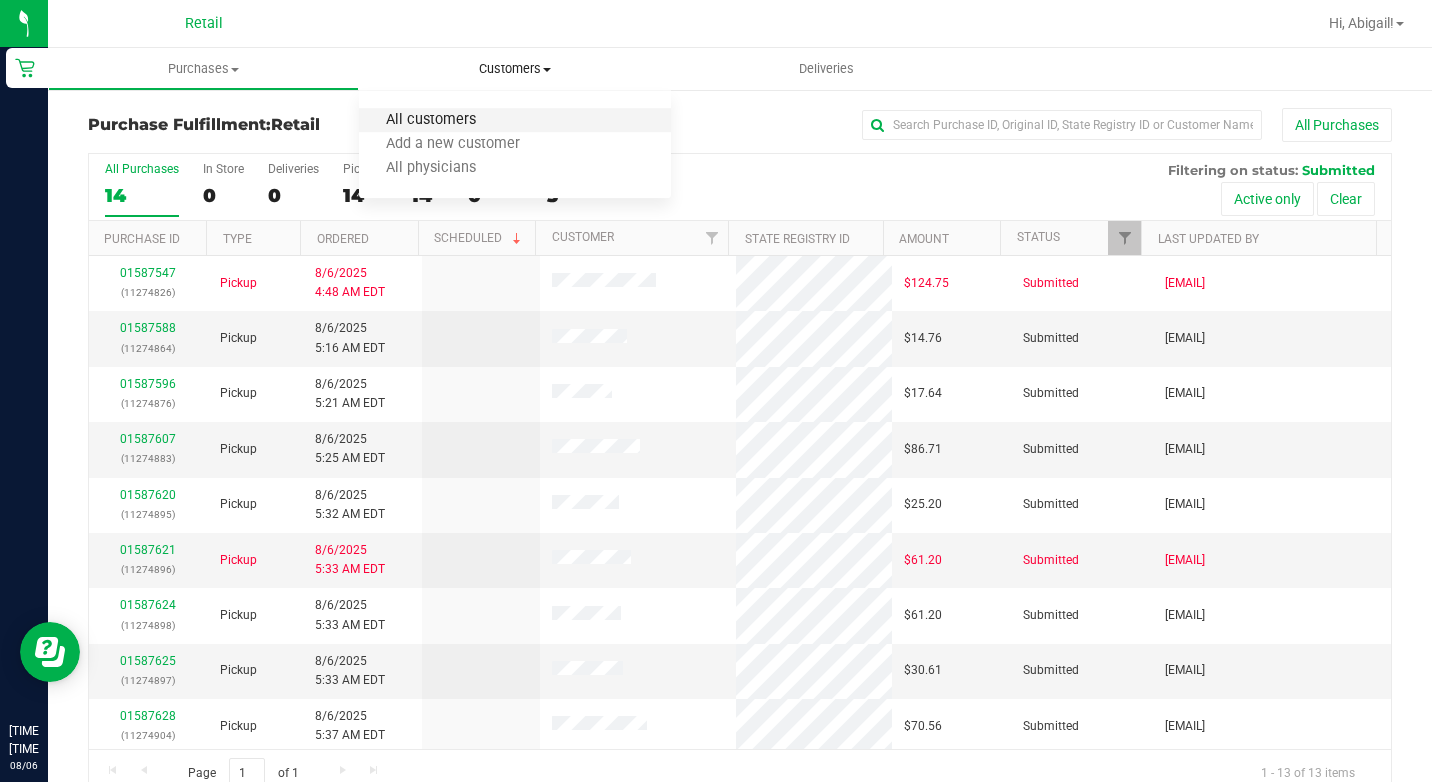 click on "All customers" at bounding box center (431, 120) 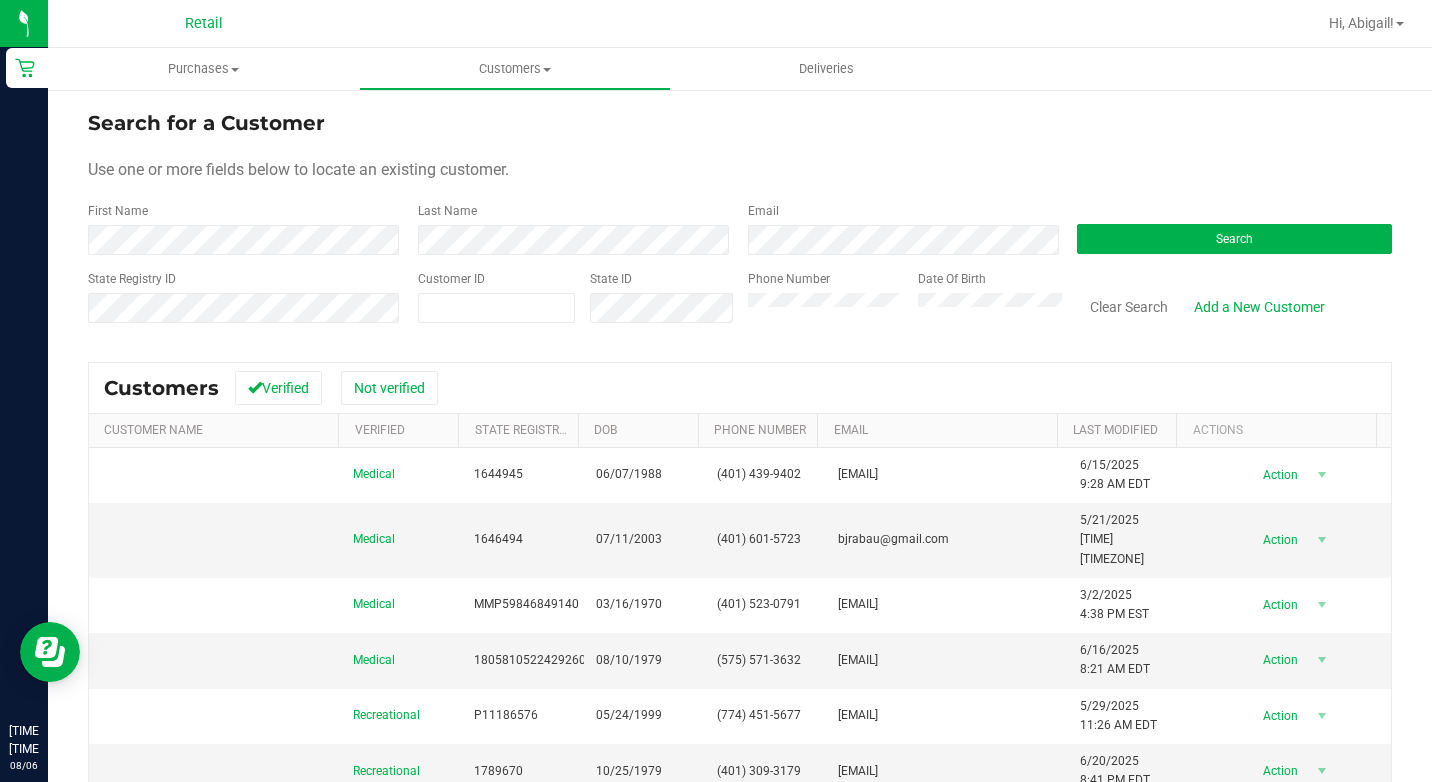 click on "First Name" at bounding box center (245, 228) 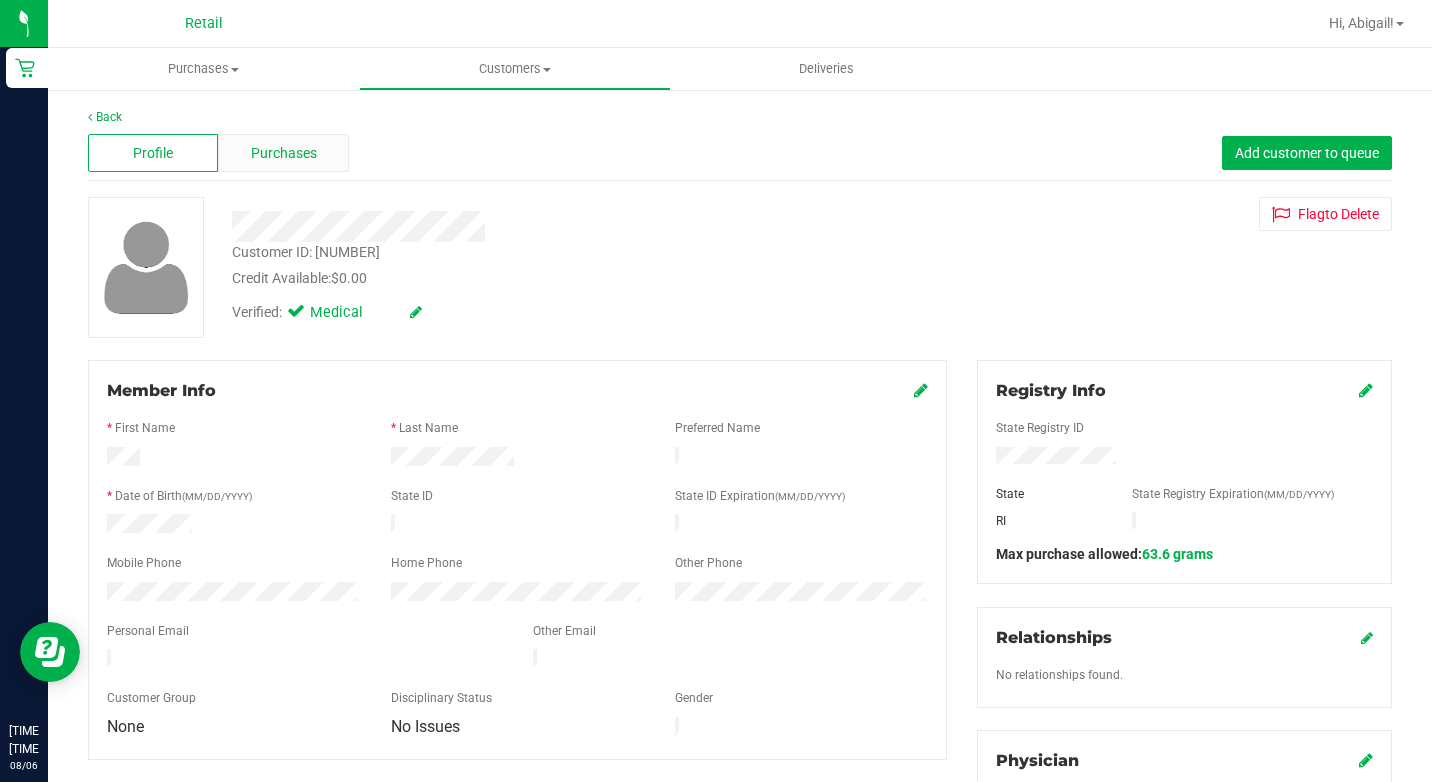 click on "Purchases" at bounding box center (283, 153) 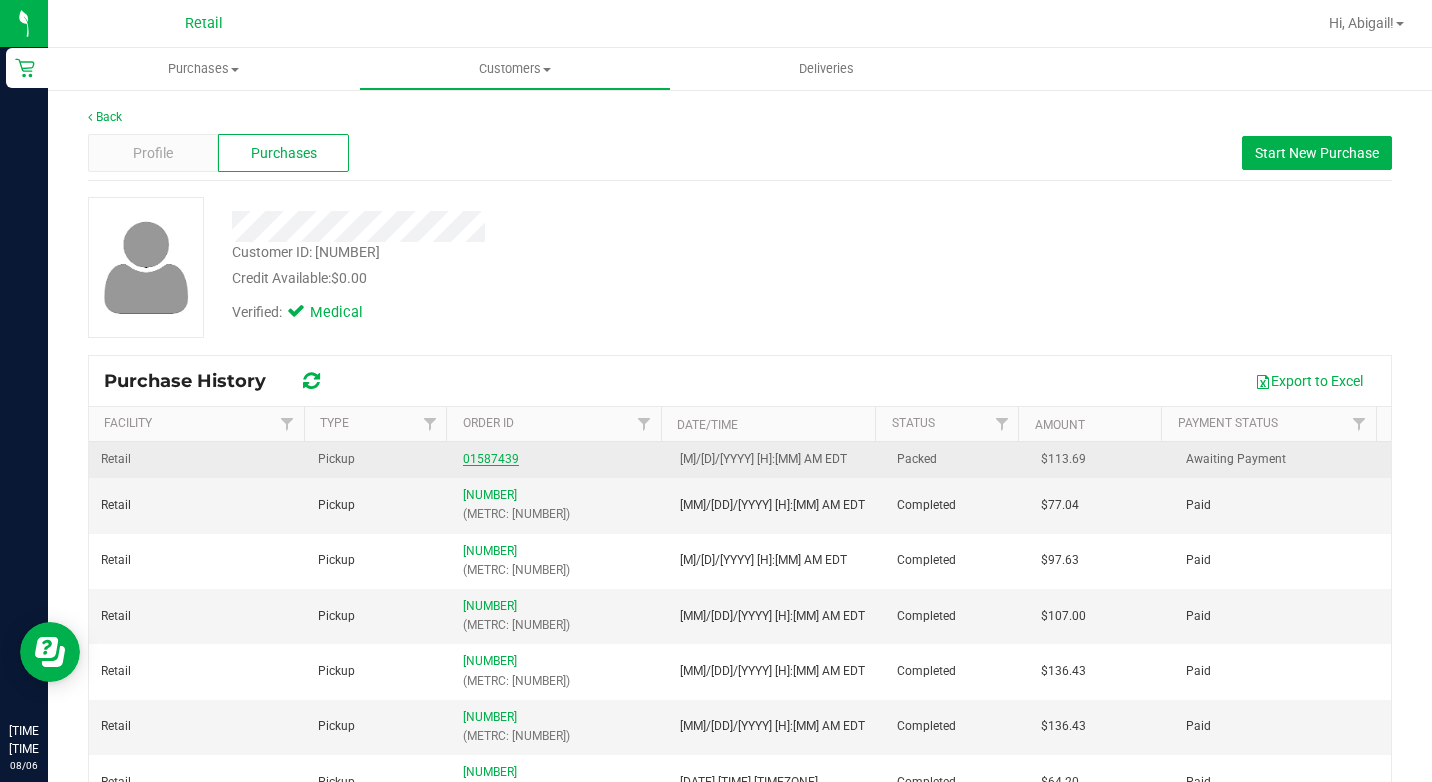 click on "01587439" at bounding box center [491, 459] 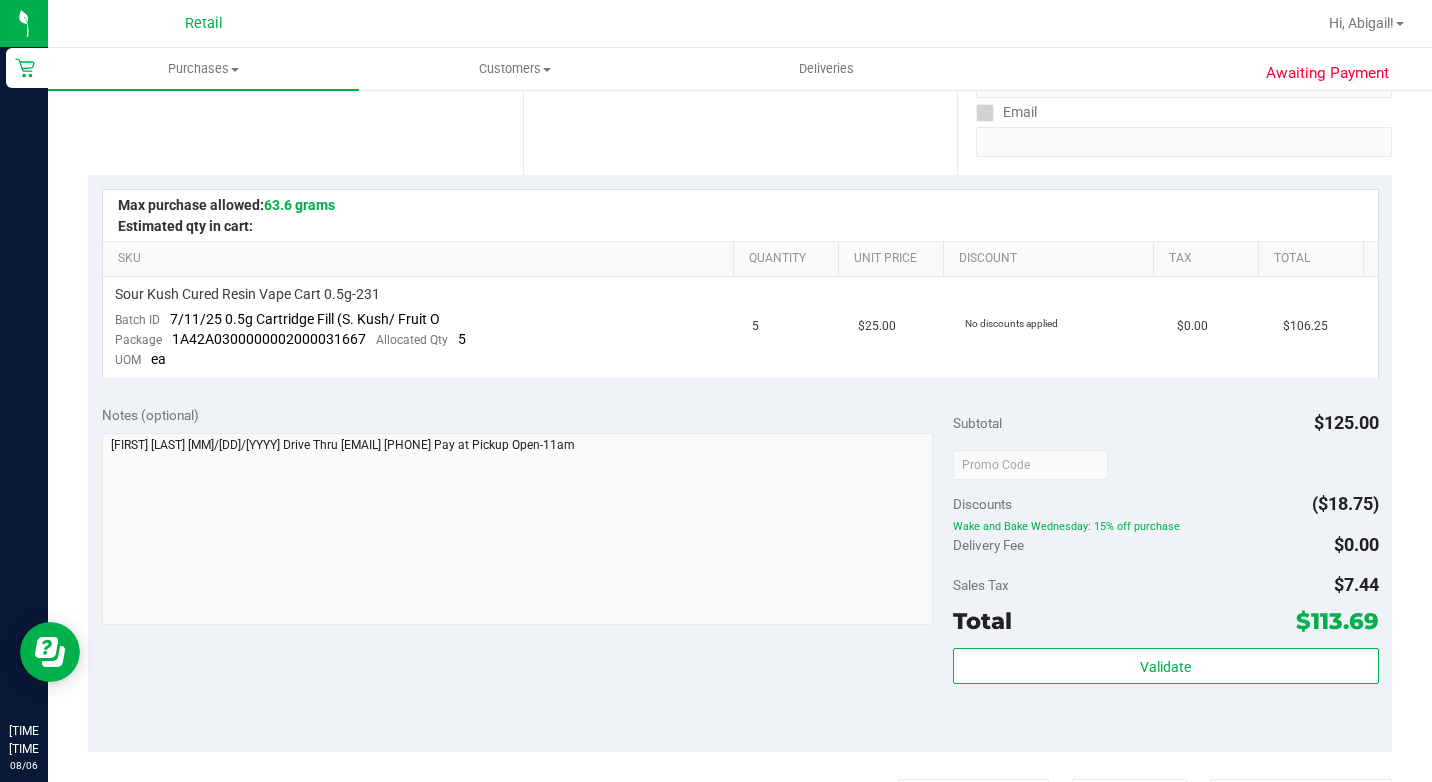 scroll, scrollTop: 400, scrollLeft: 0, axis: vertical 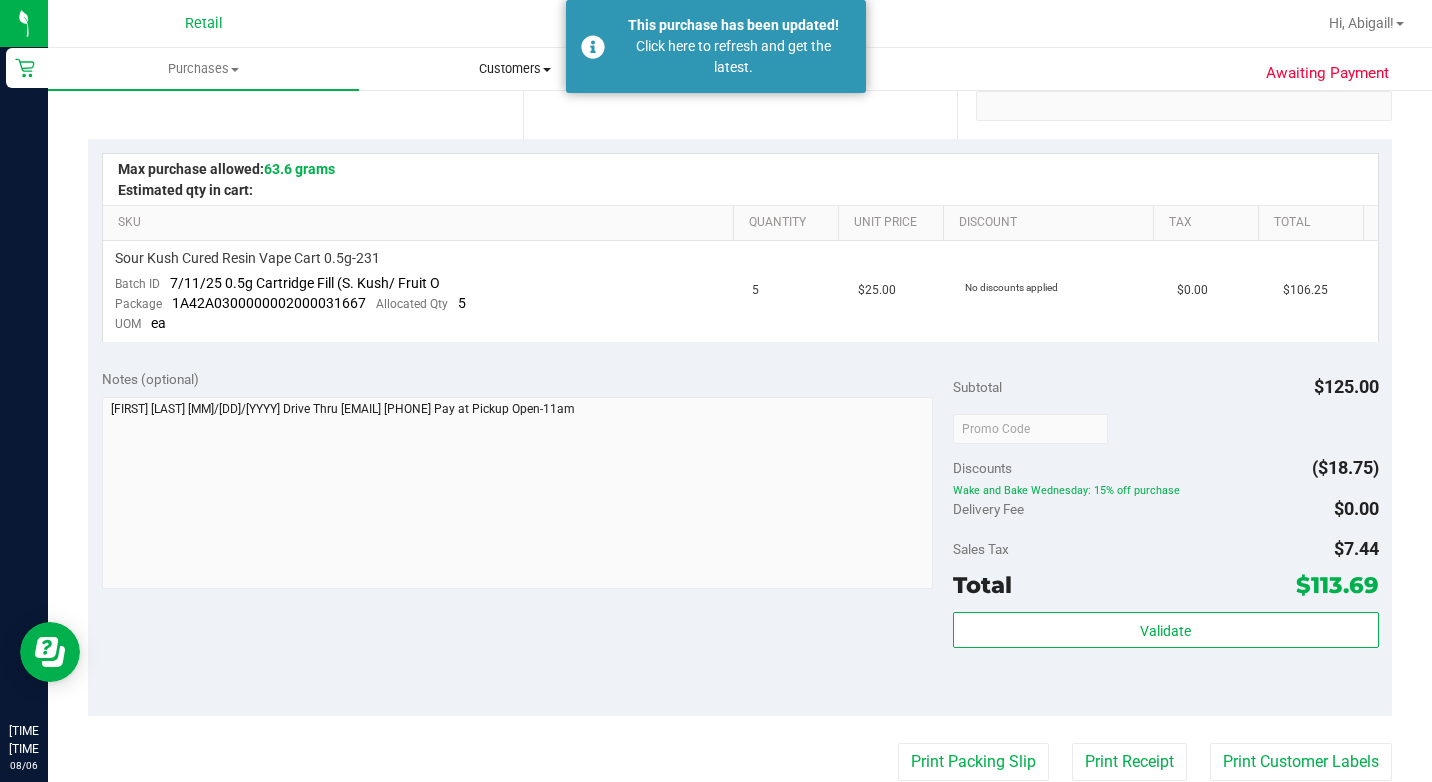 click on "Customers" at bounding box center (514, 69) 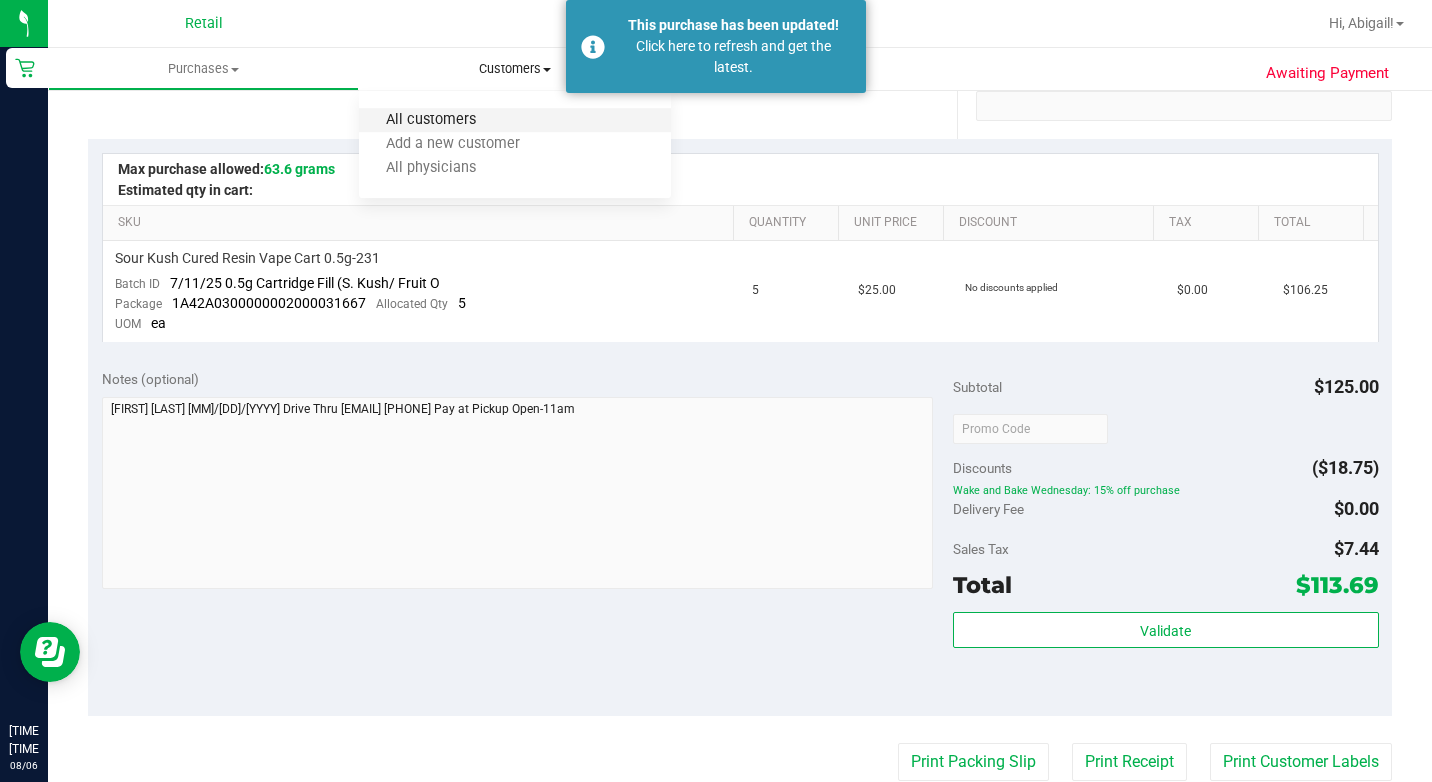 click on "All customers" at bounding box center [431, 120] 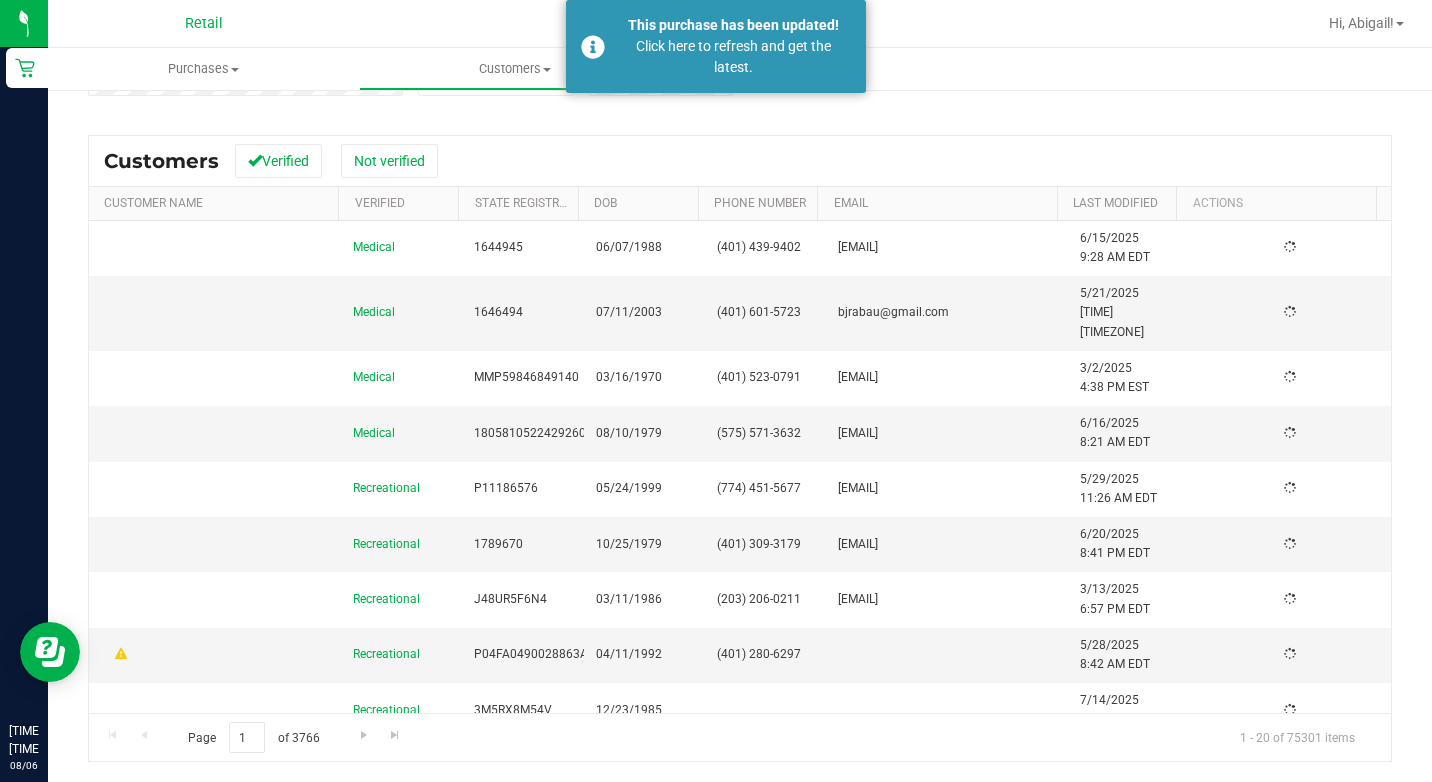 scroll, scrollTop: 0, scrollLeft: 0, axis: both 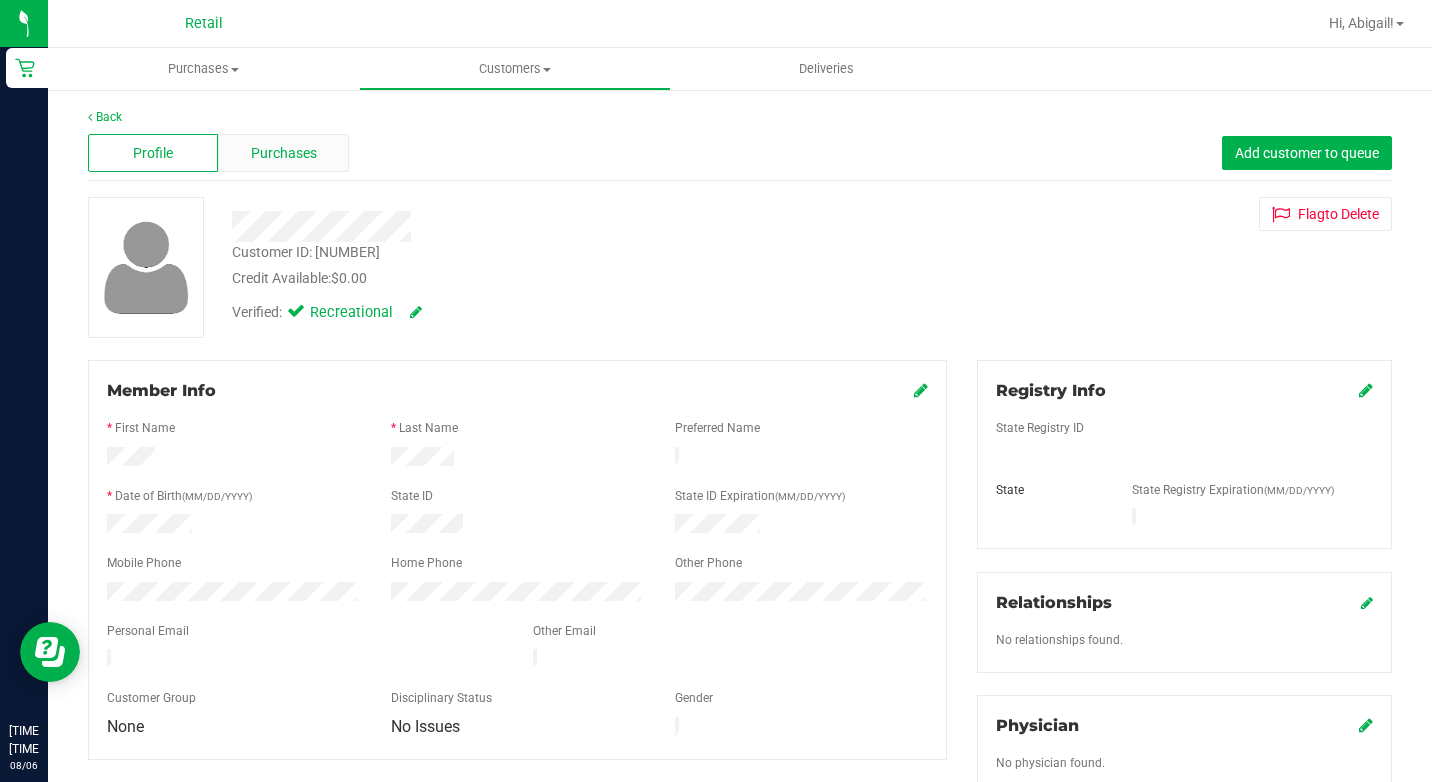 click on "Purchases" at bounding box center (284, 153) 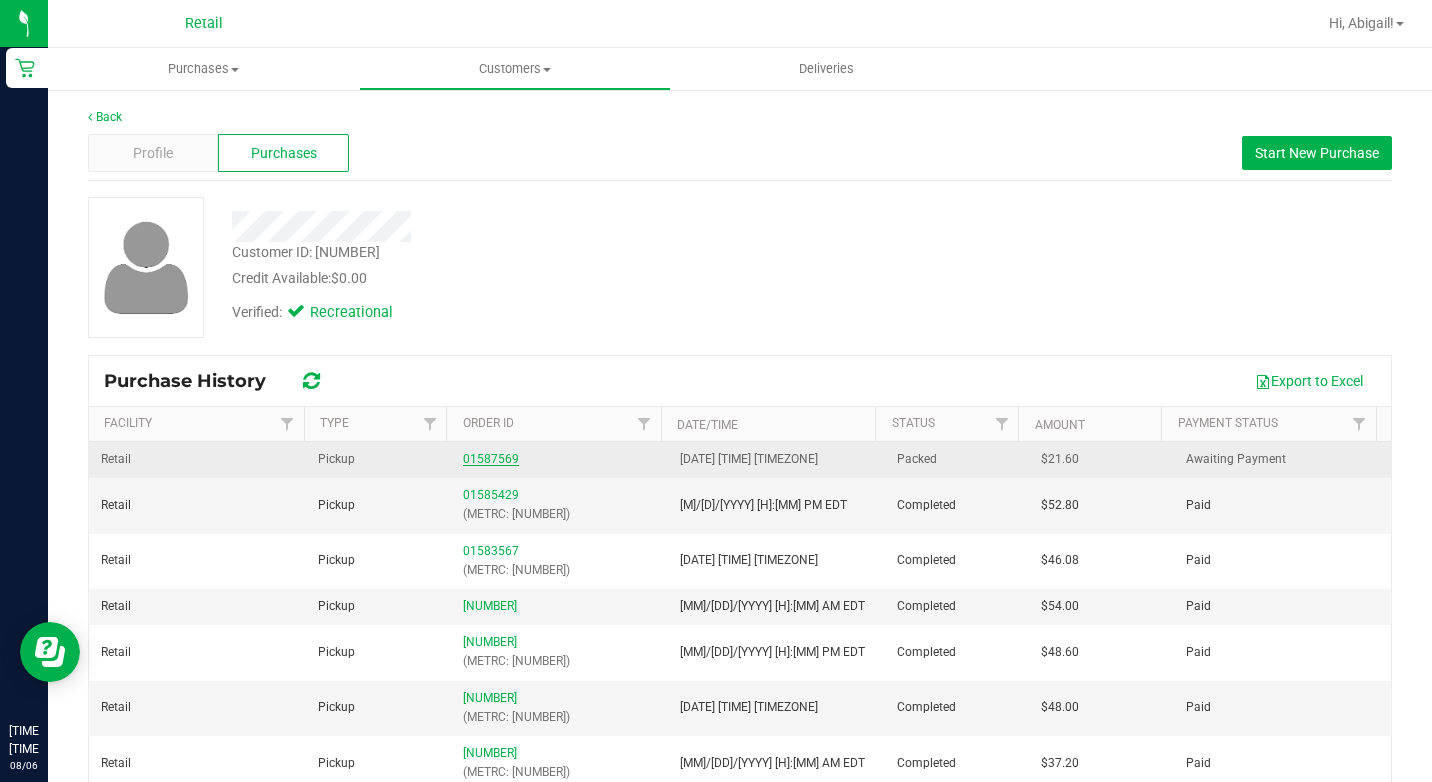 click on "01587569" at bounding box center [491, 459] 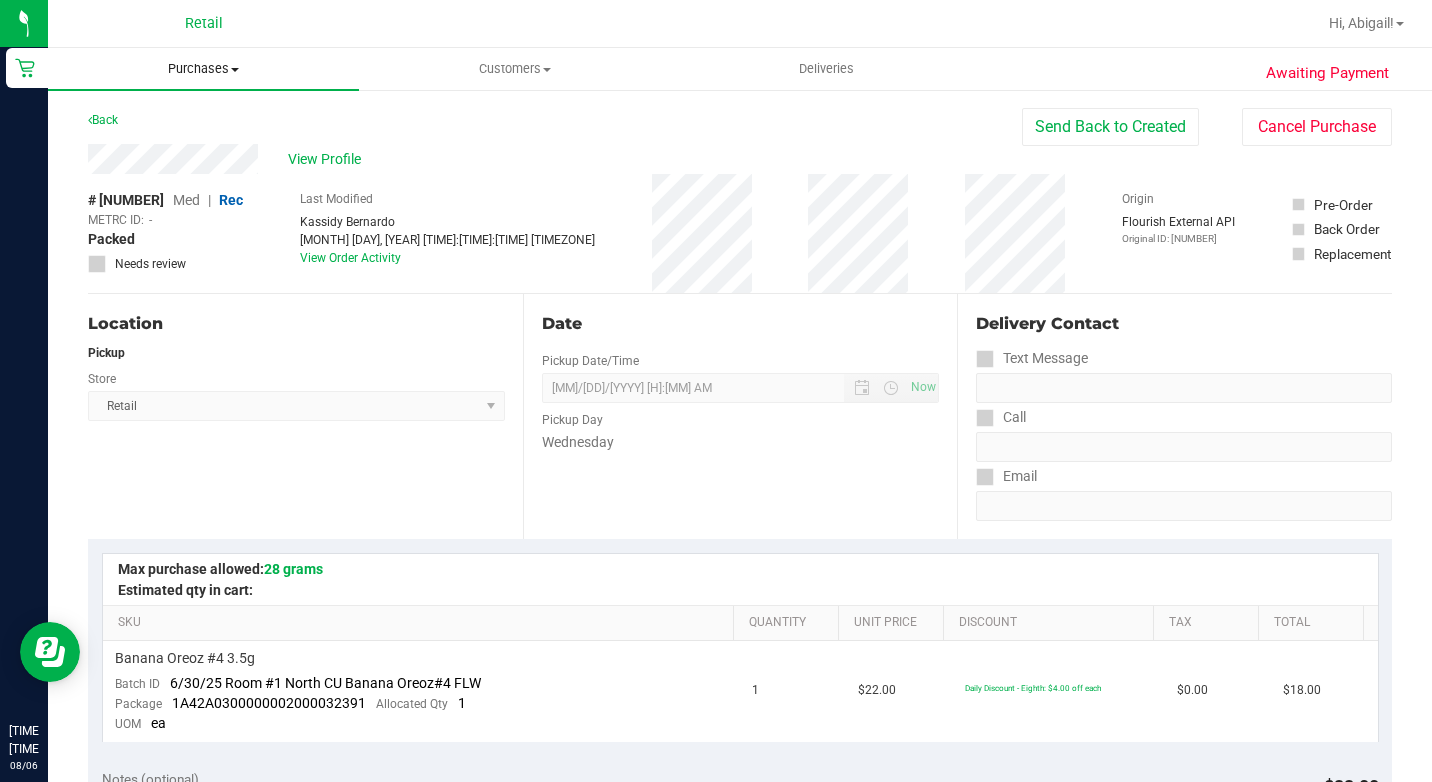 click on "Purchases" at bounding box center [203, 69] 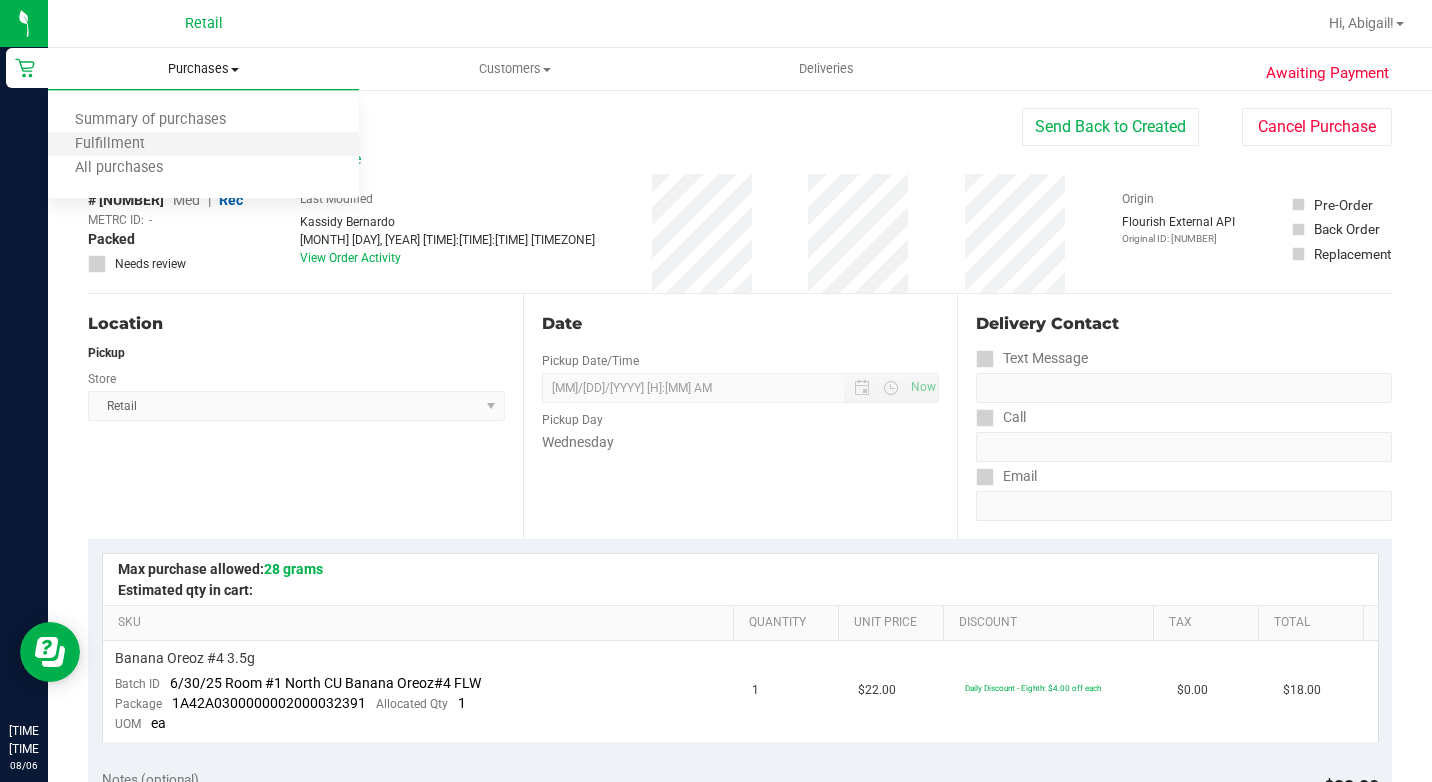click on "Fulfillment" at bounding box center [203, 145] 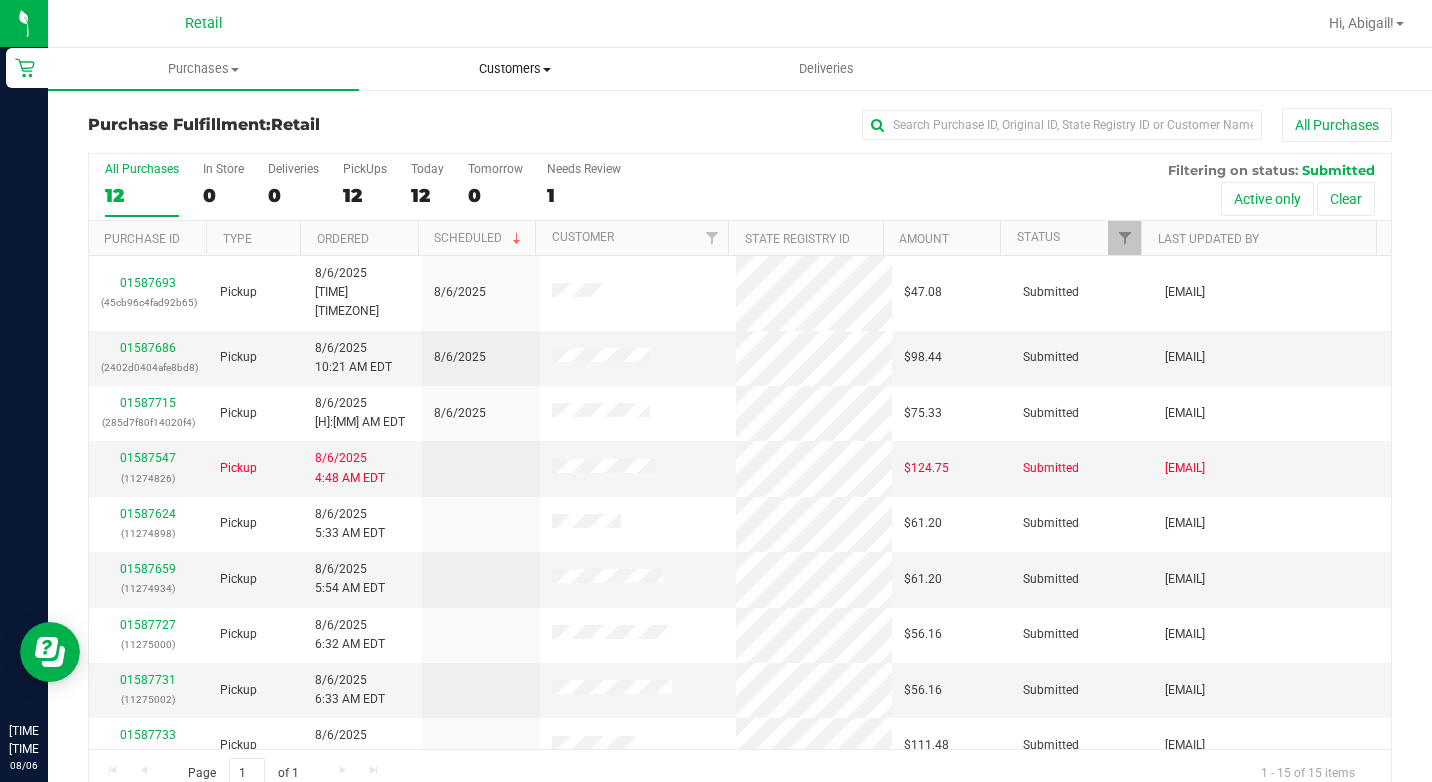 click on "Customers
All customers
Add a new customer
All physicians" at bounding box center [514, 69] 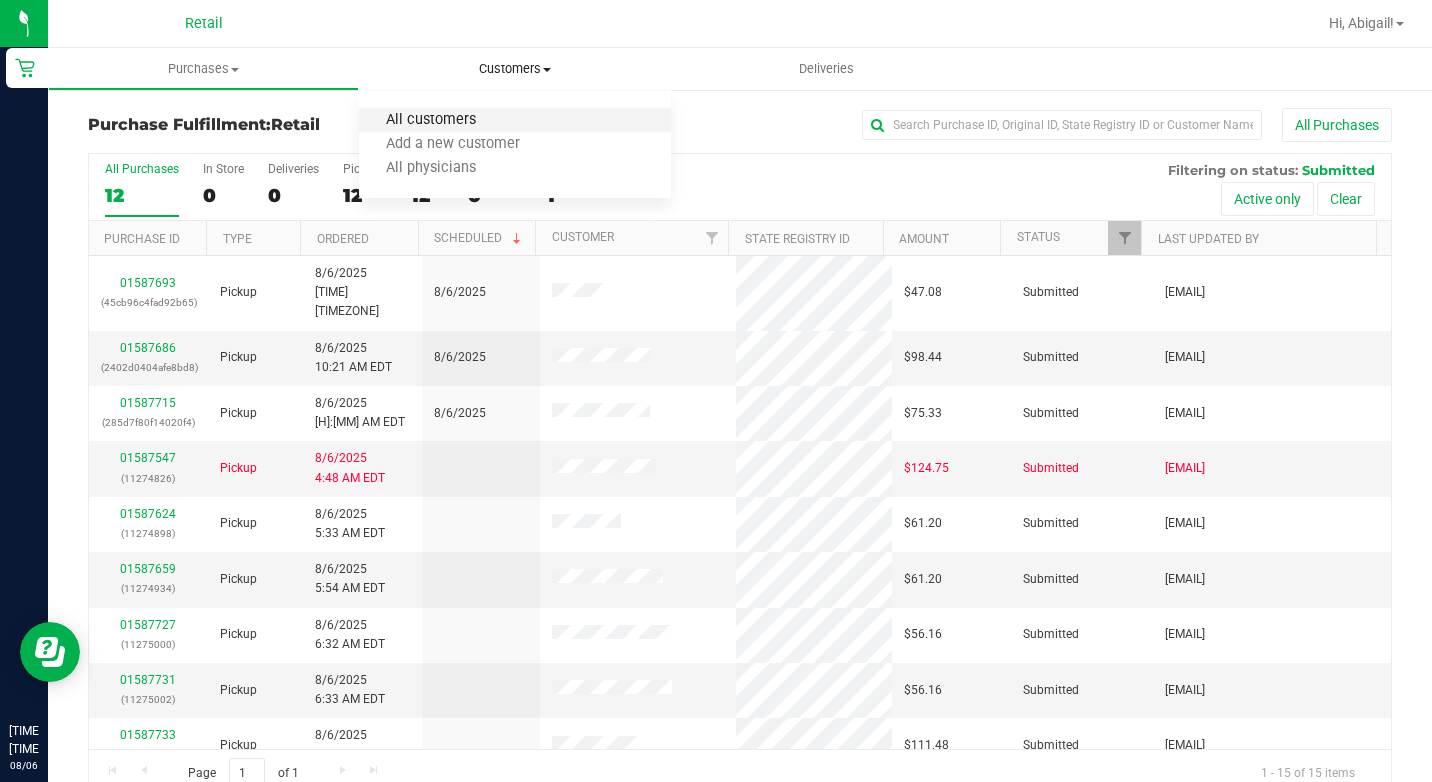 click on "All customers" at bounding box center [431, 120] 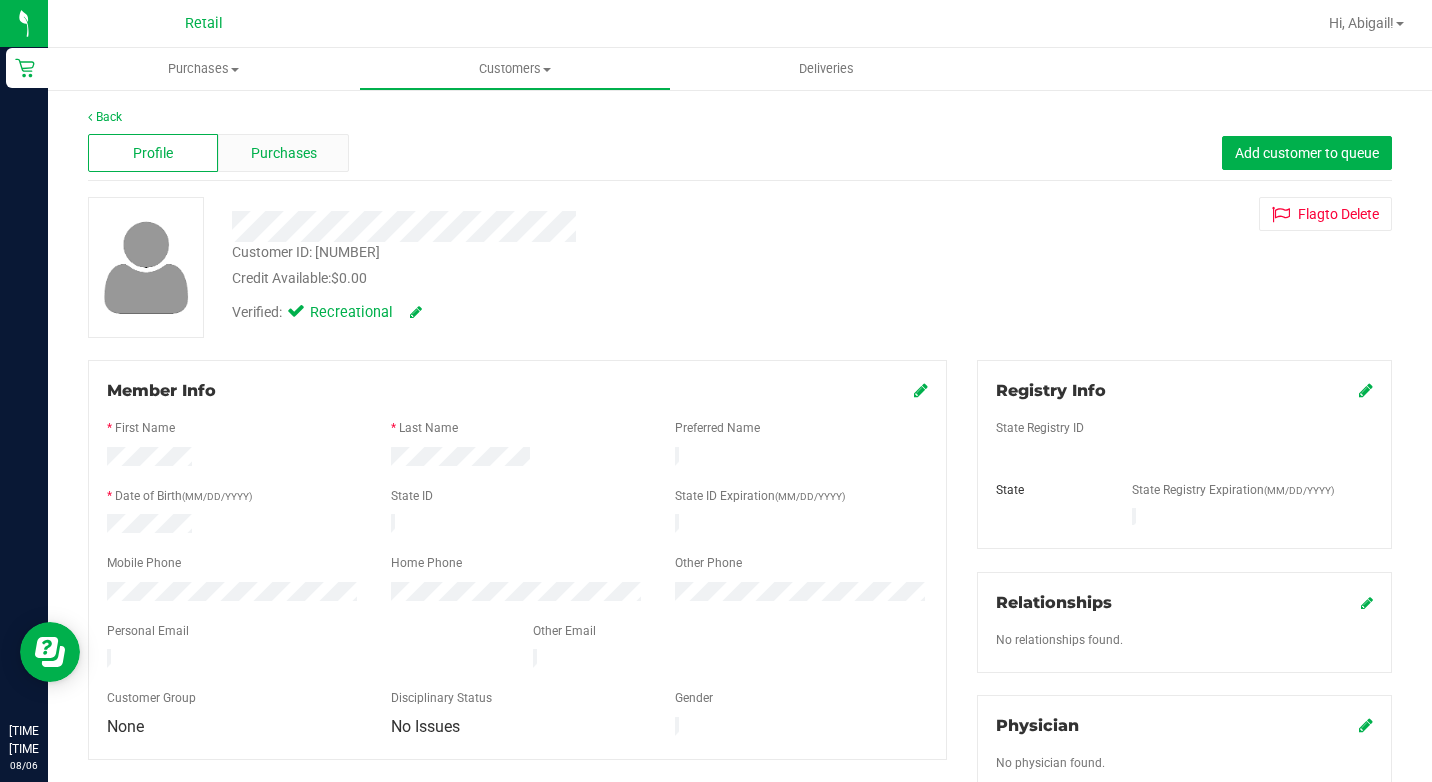 click on "Purchases" at bounding box center [284, 153] 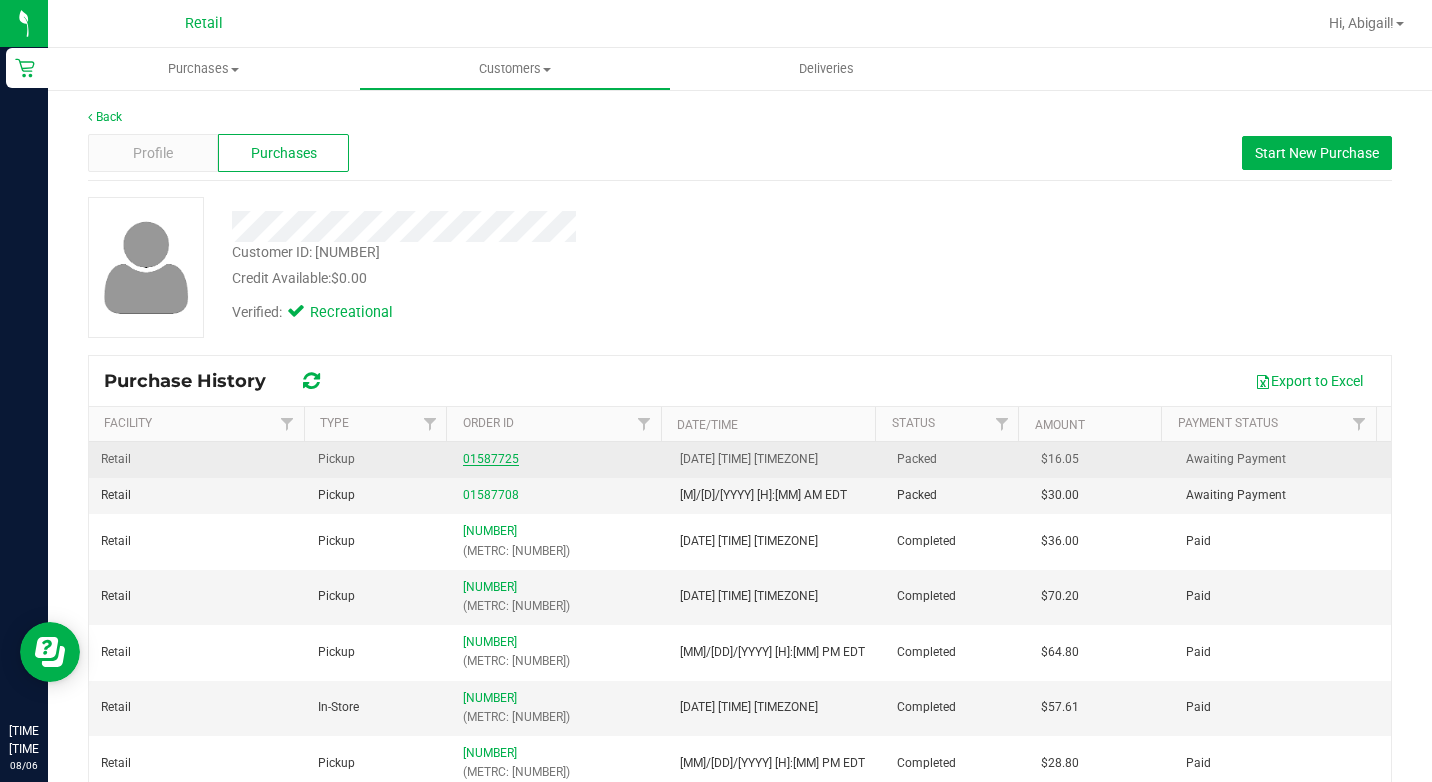 click on "01587725" at bounding box center (491, 459) 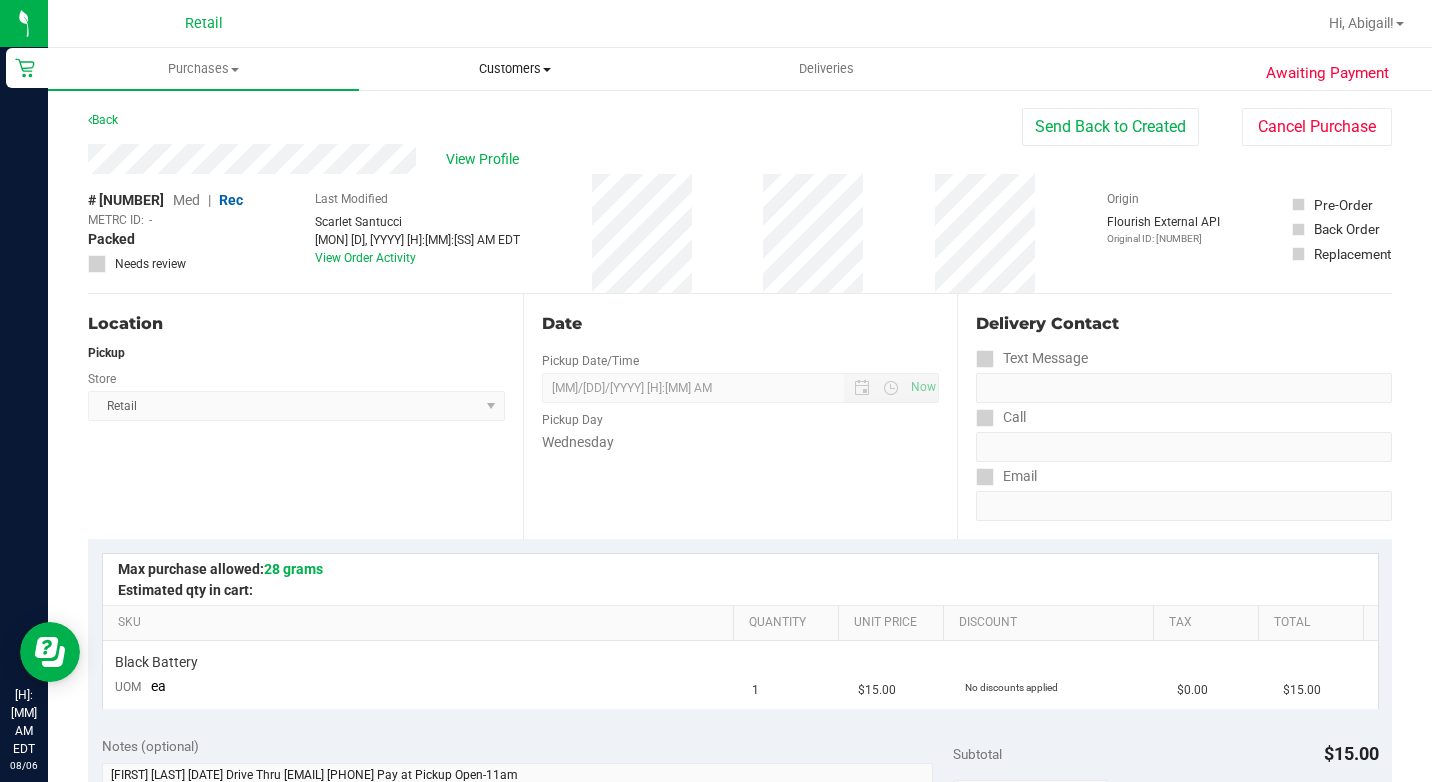 drag, startPoint x: 497, startPoint y: 62, endPoint x: 473, endPoint y: 122, distance: 64.62198 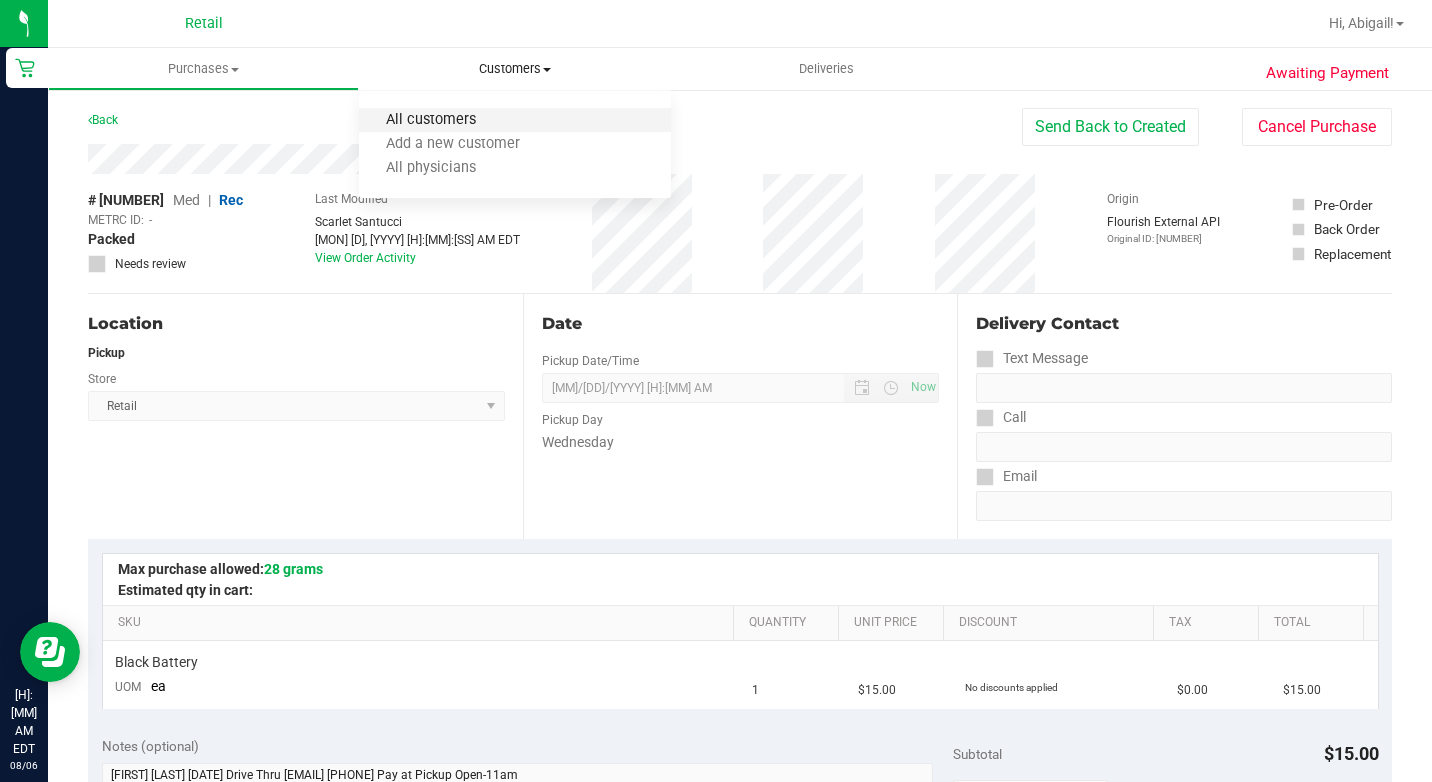 click on "All customers" at bounding box center (431, 120) 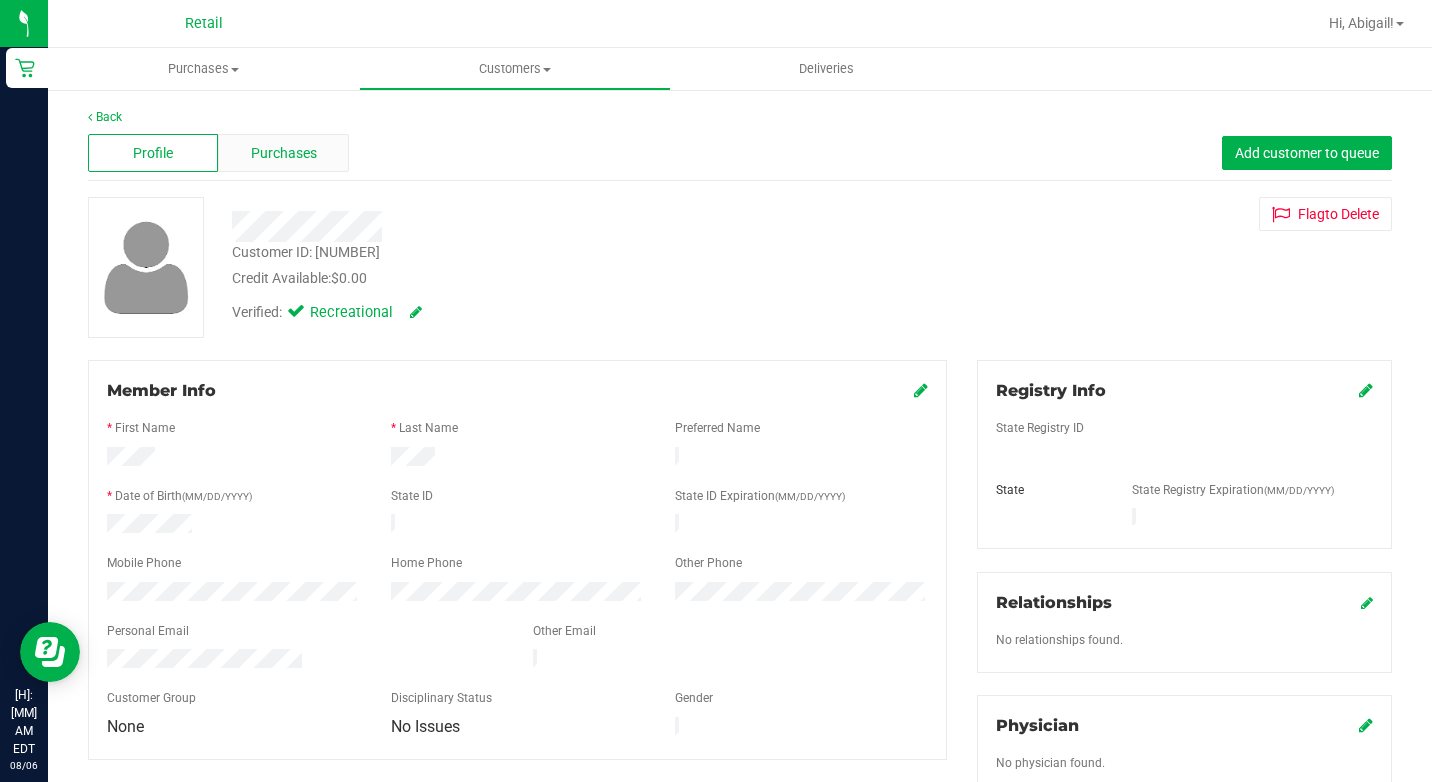 click on "Purchases" at bounding box center (284, 153) 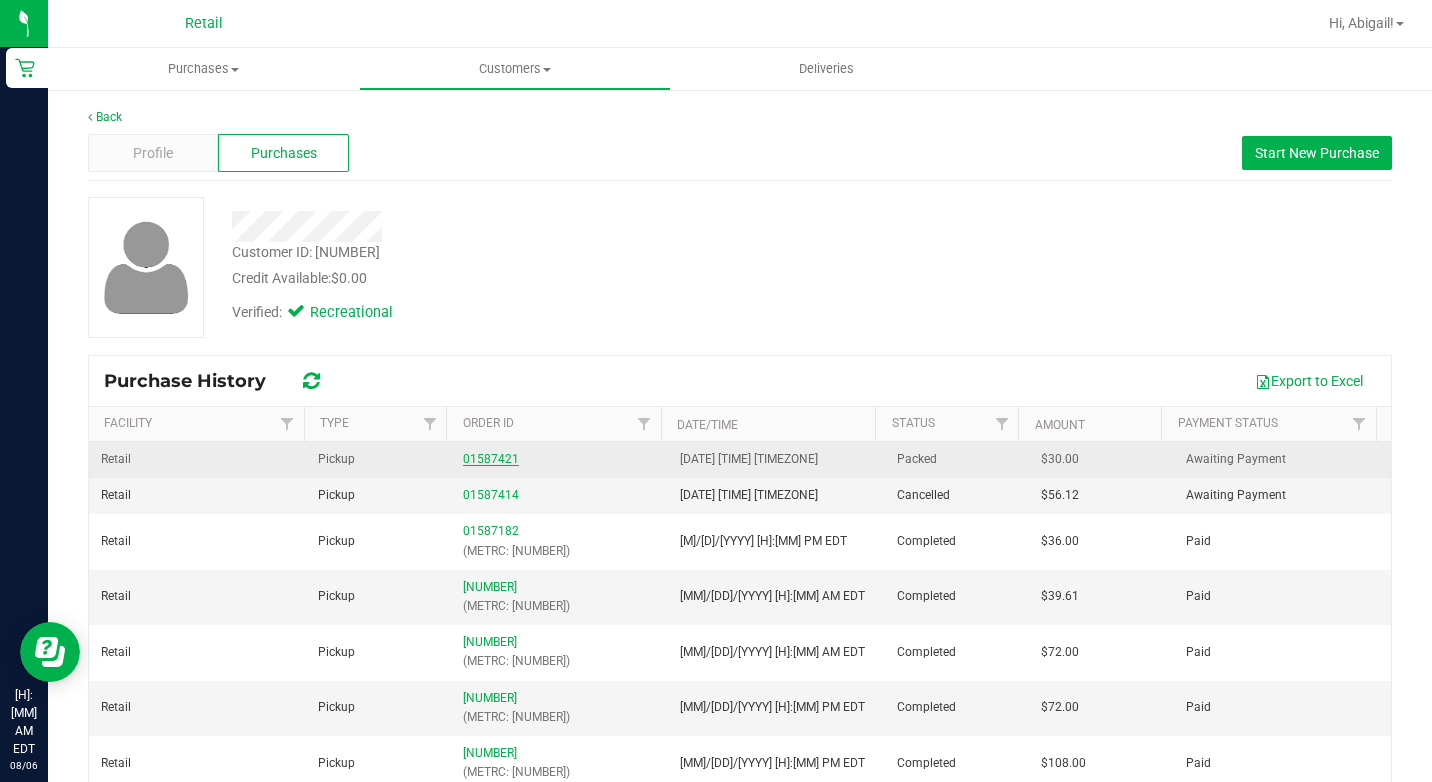 click on "01587421" at bounding box center (491, 459) 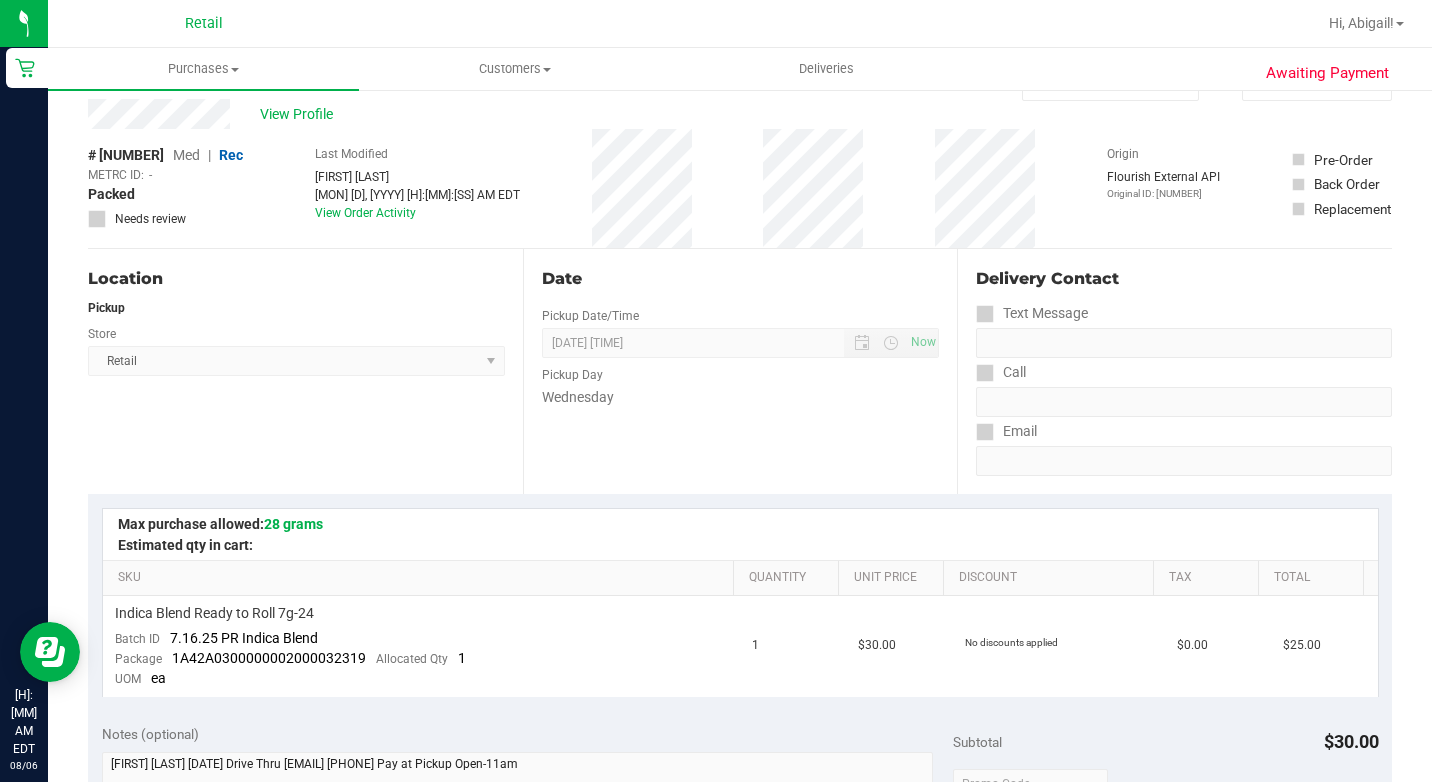 scroll, scrollTop: 0, scrollLeft: 0, axis: both 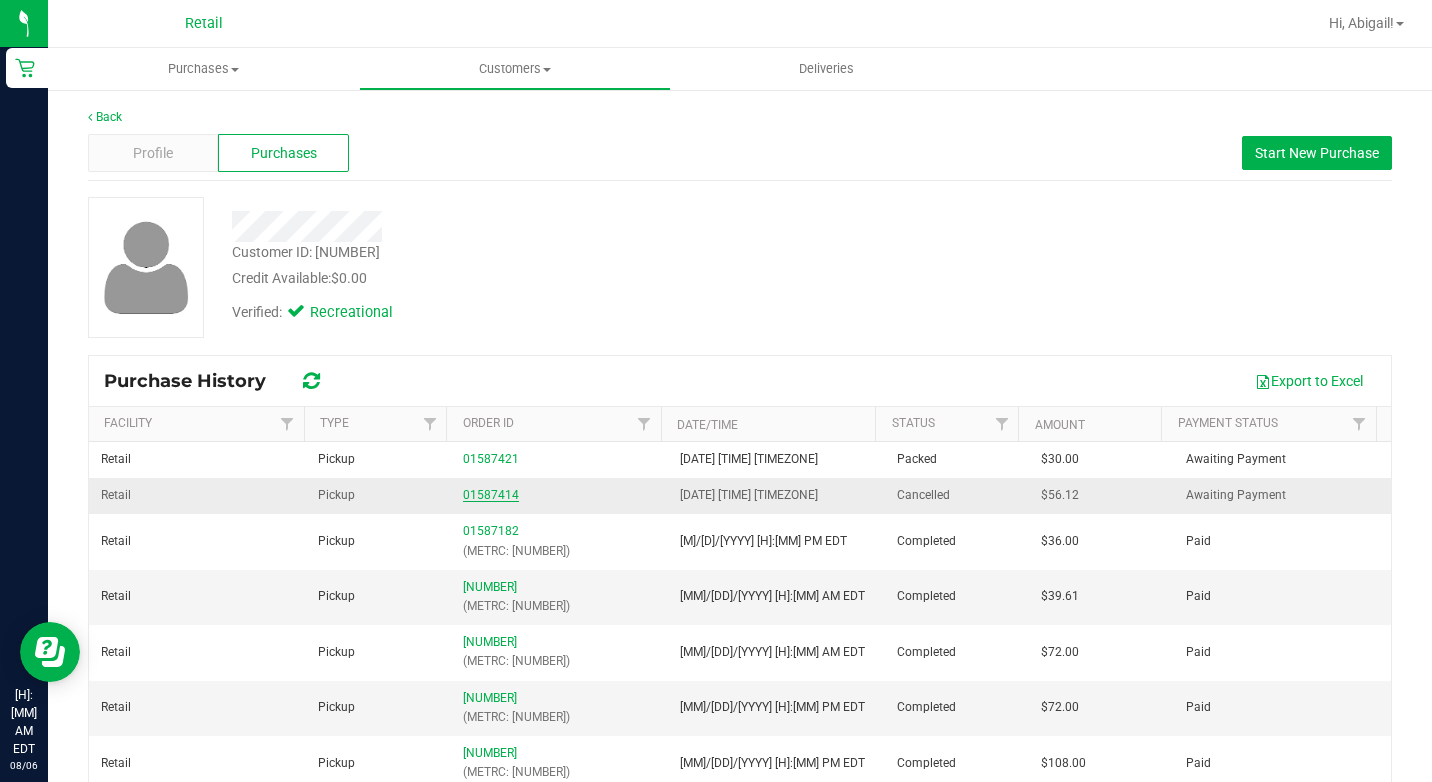 click on "01587414" at bounding box center (491, 495) 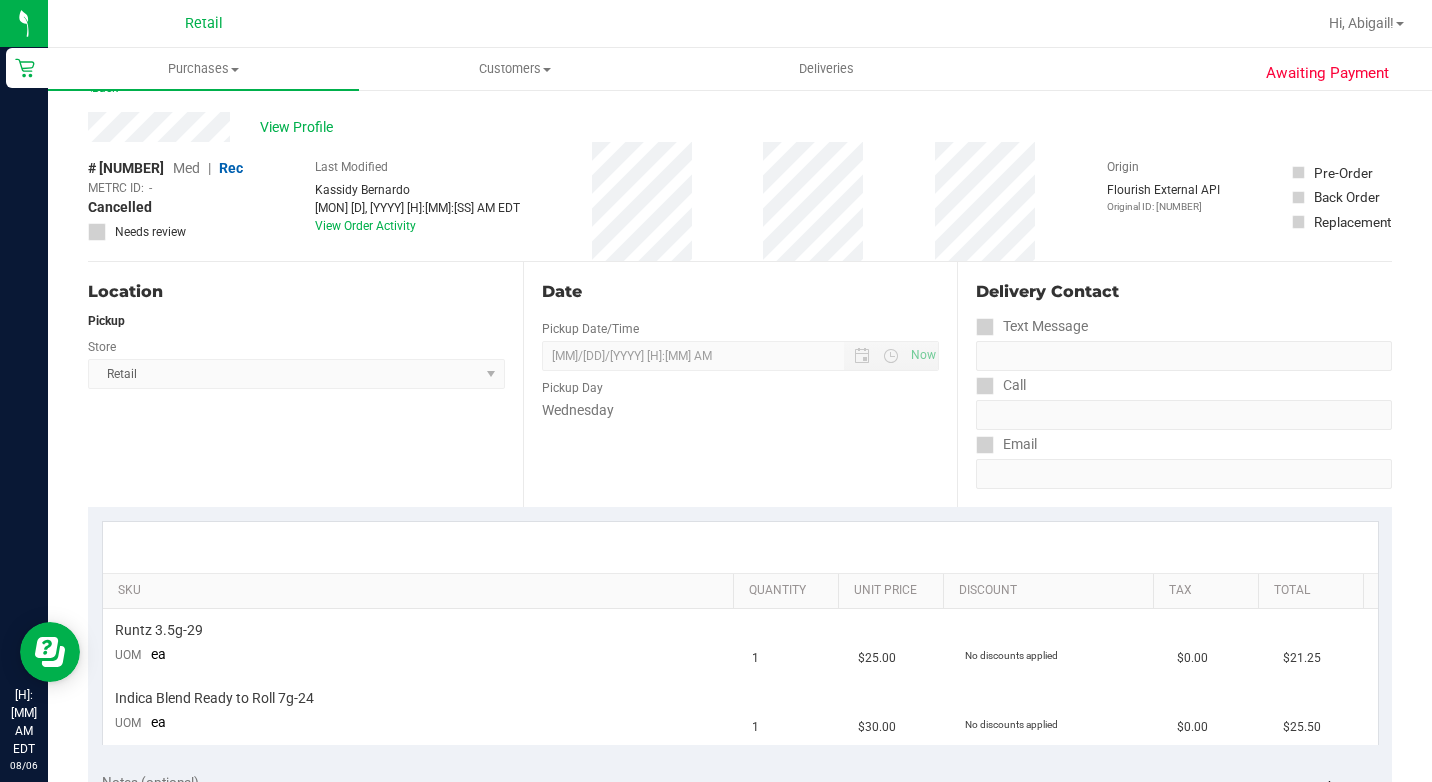 scroll, scrollTop: 0, scrollLeft: 0, axis: both 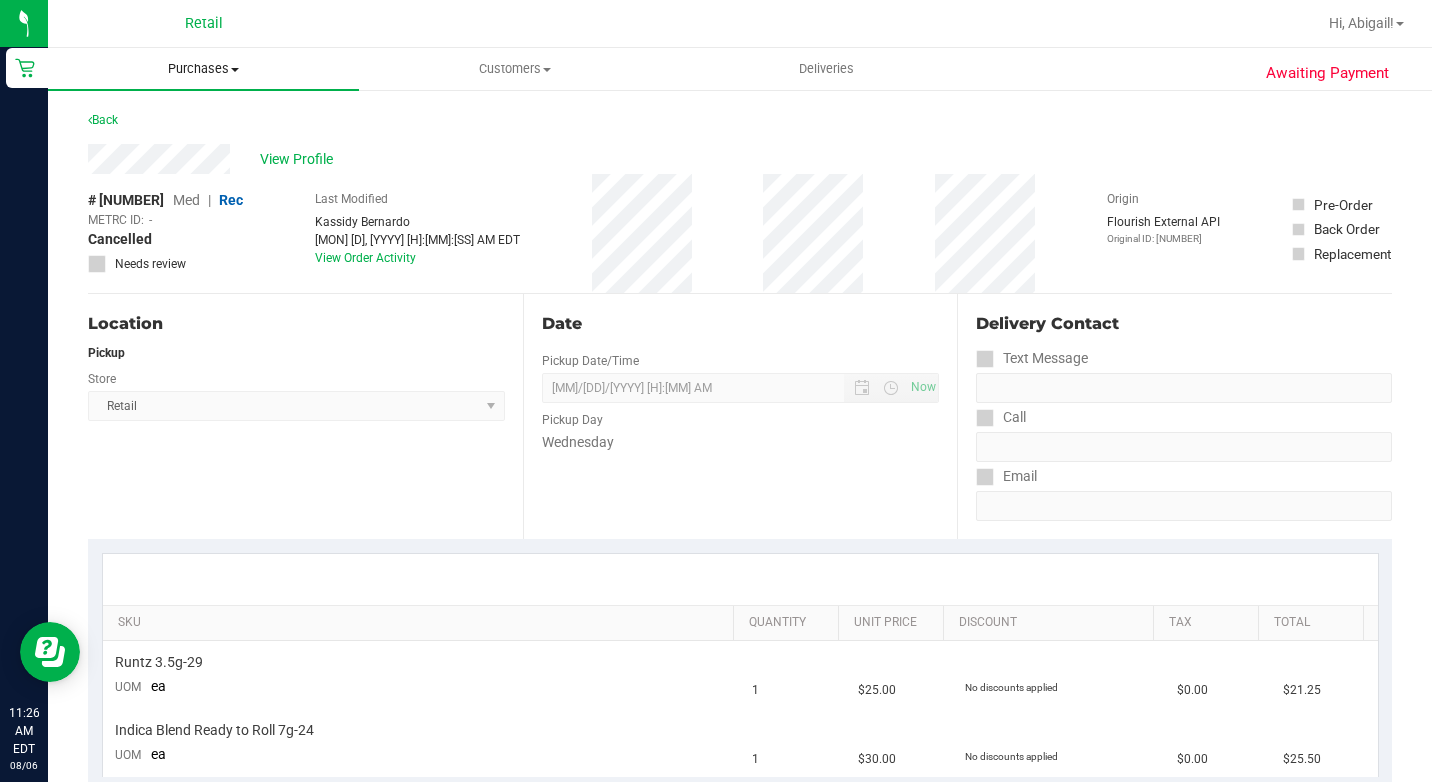 click on "Purchases" at bounding box center (203, 69) 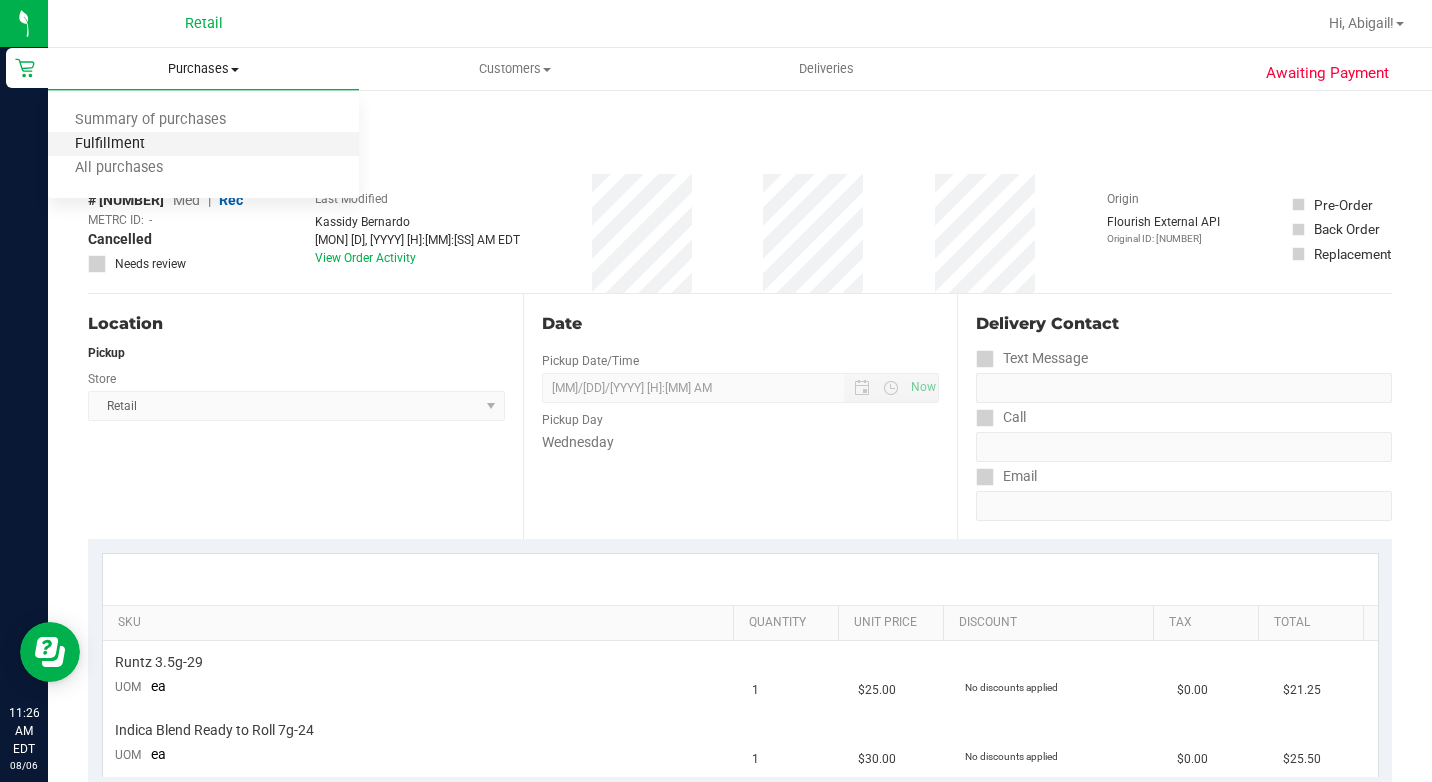 click on "Fulfillment" at bounding box center (110, 144) 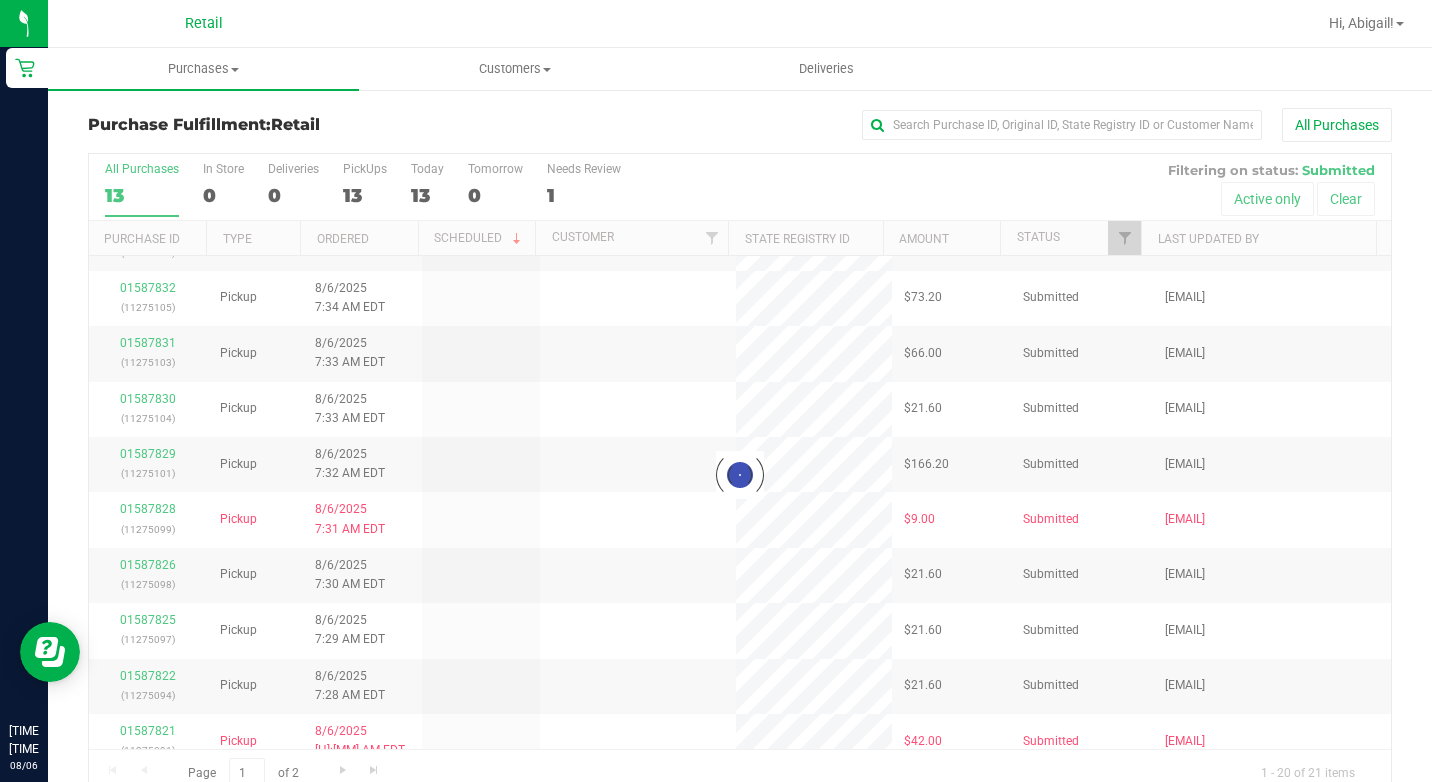 scroll, scrollTop: 0, scrollLeft: 0, axis: both 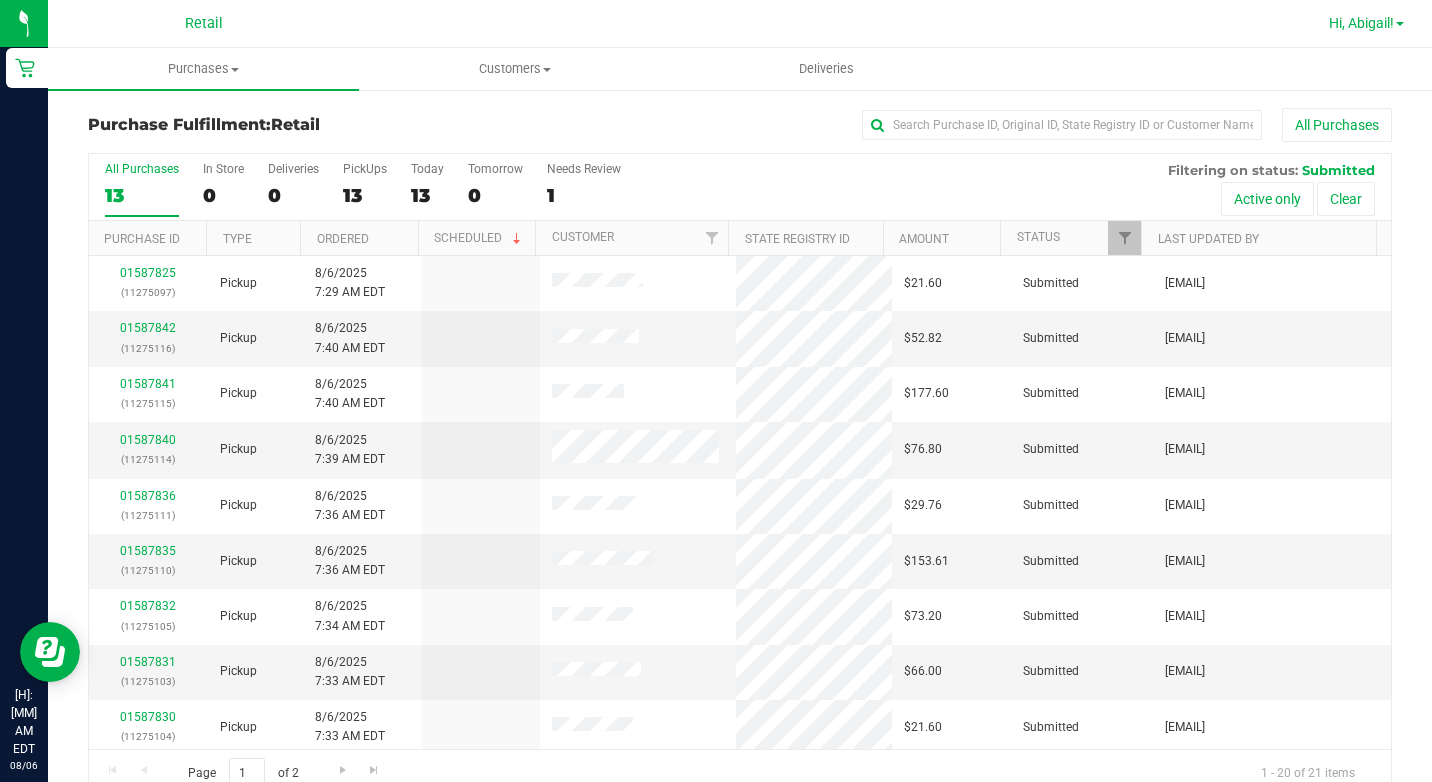 click on "Hi, Abigail!" at bounding box center (1366, 23) 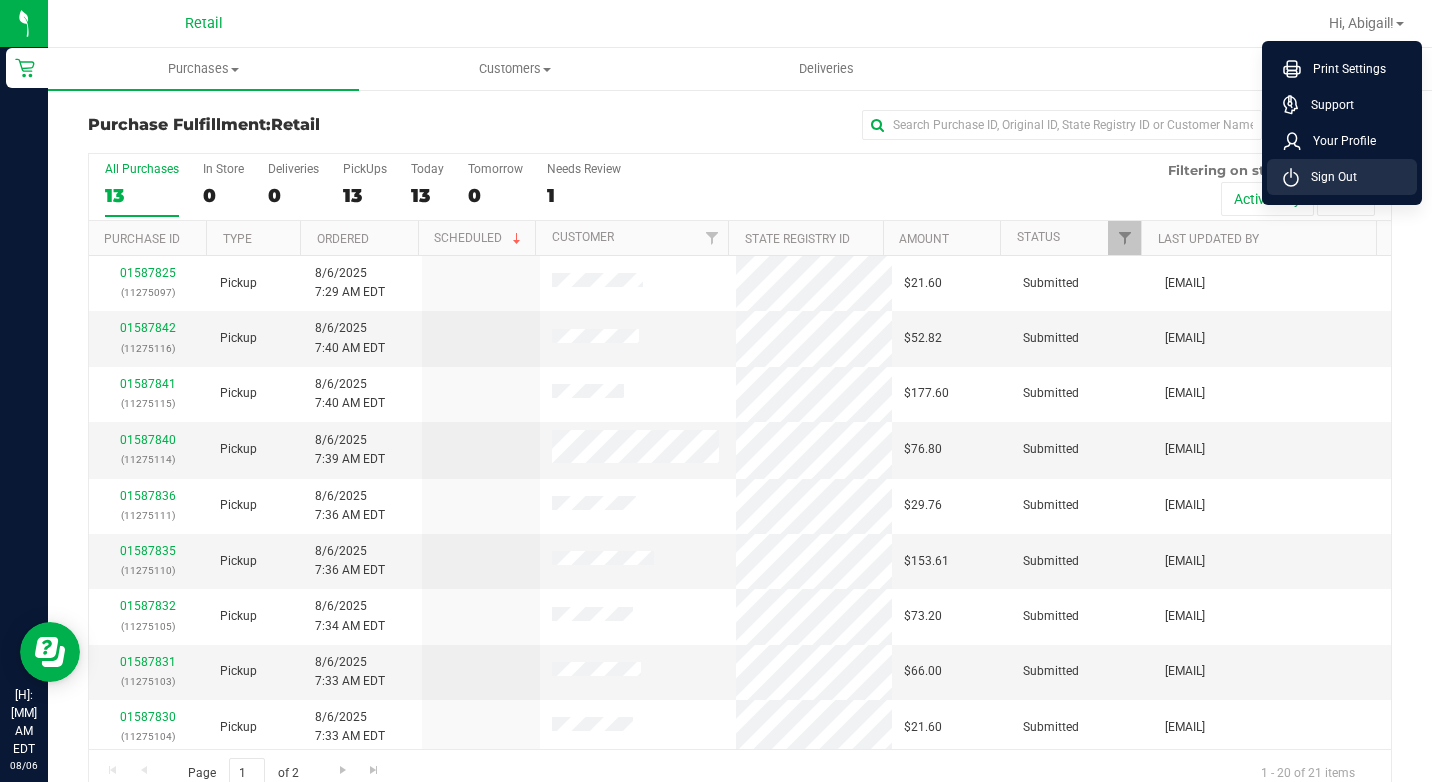 click on "Sign Out" at bounding box center (1328, 177) 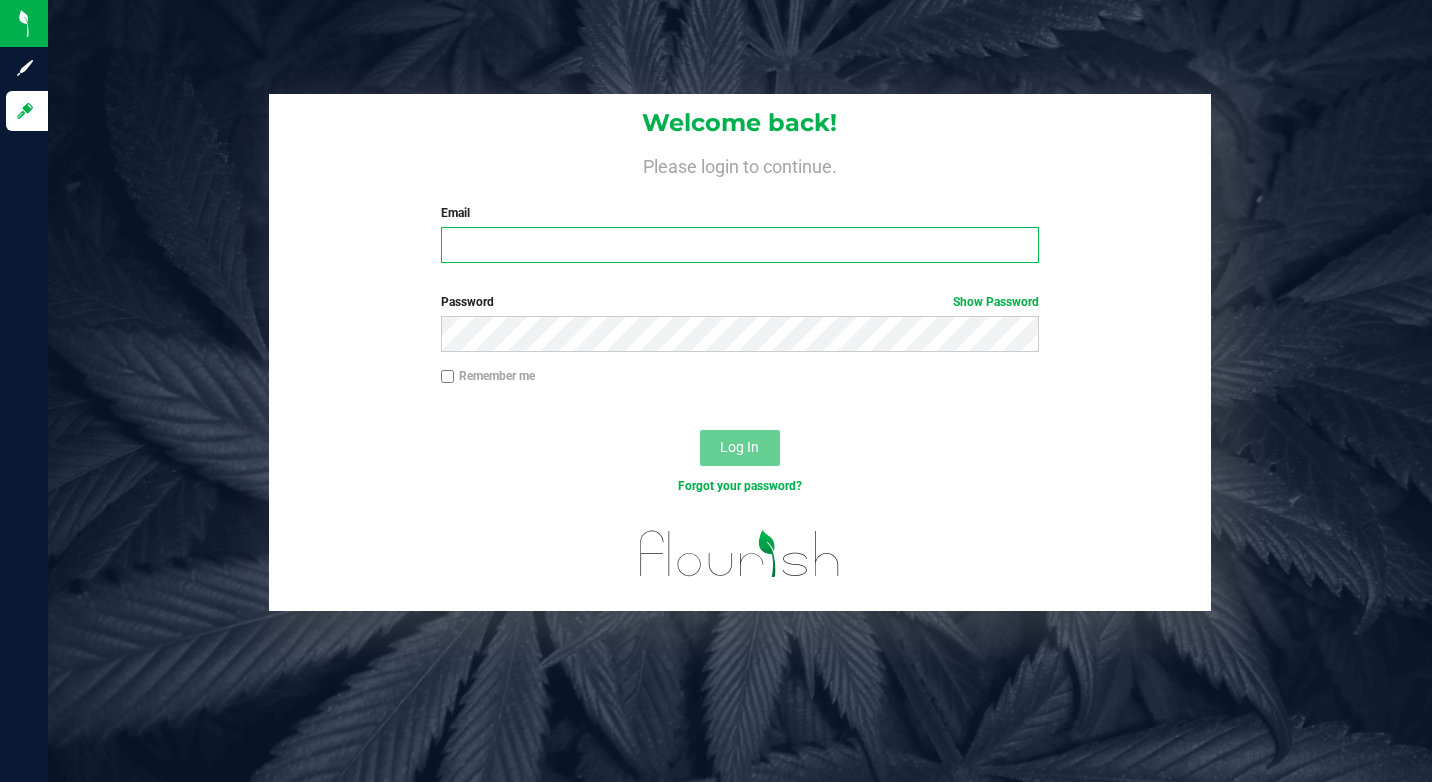 type on "[EMAIL]" 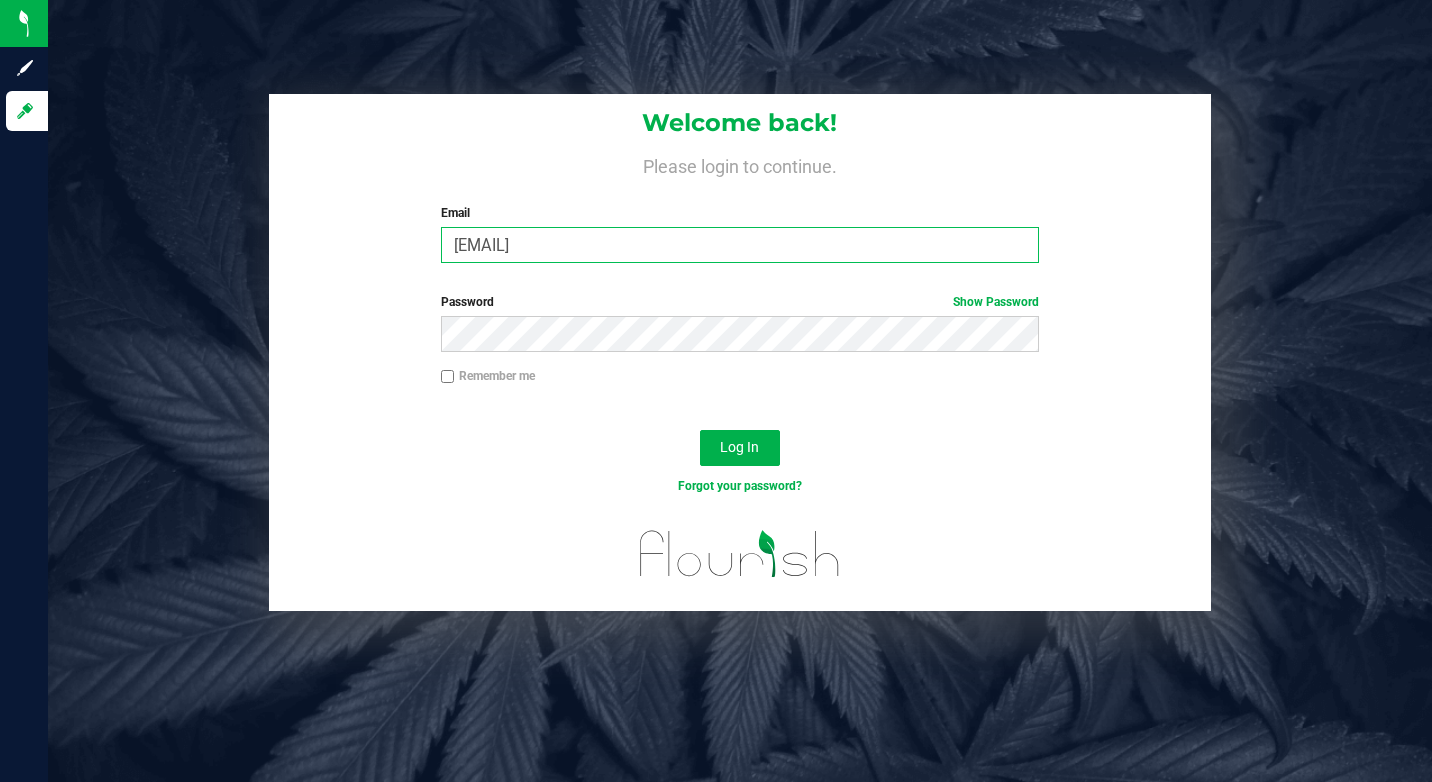 drag, startPoint x: 676, startPoint y: 244, endPoint x: 61, endPoint y: 168, distance: 619.67816 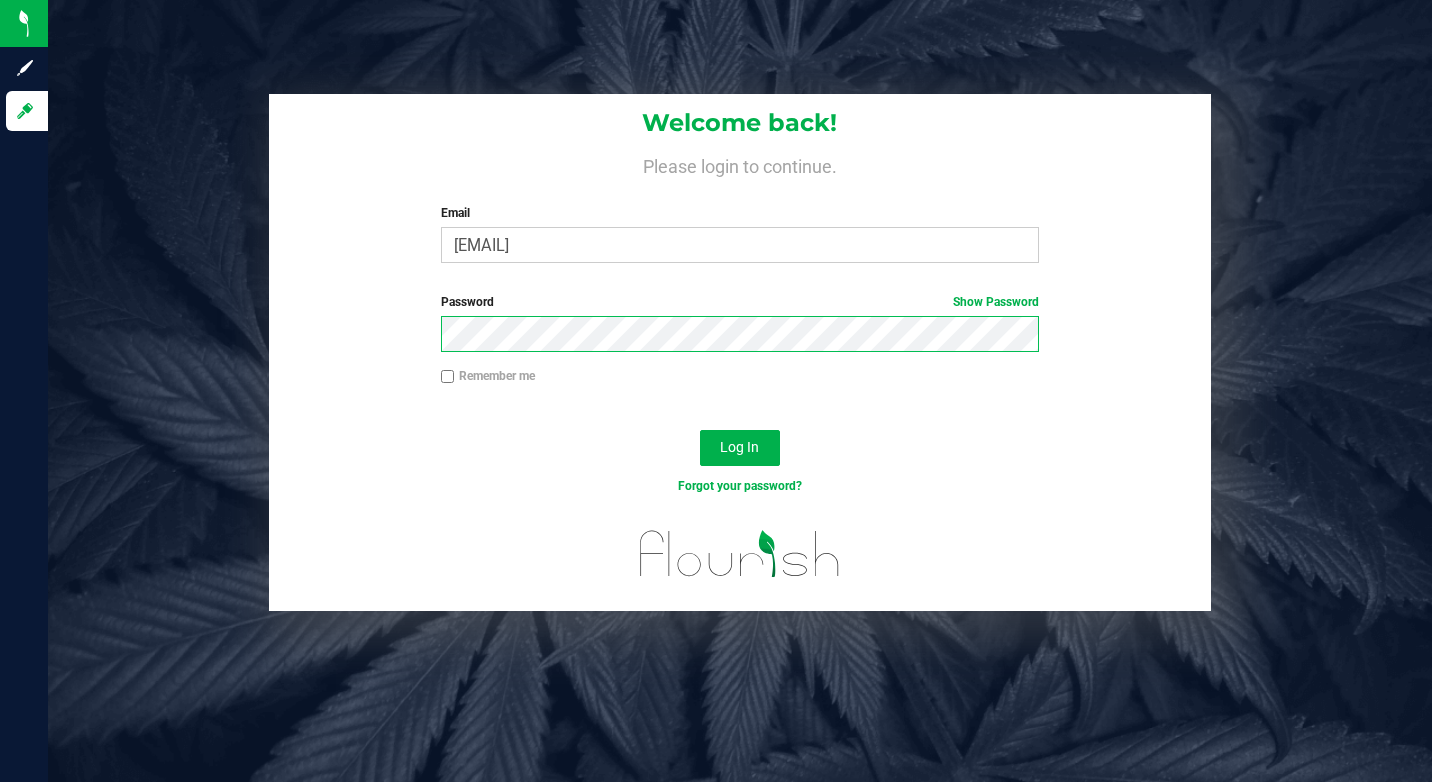 click on "Log In" at bounding box center (740, 448) 